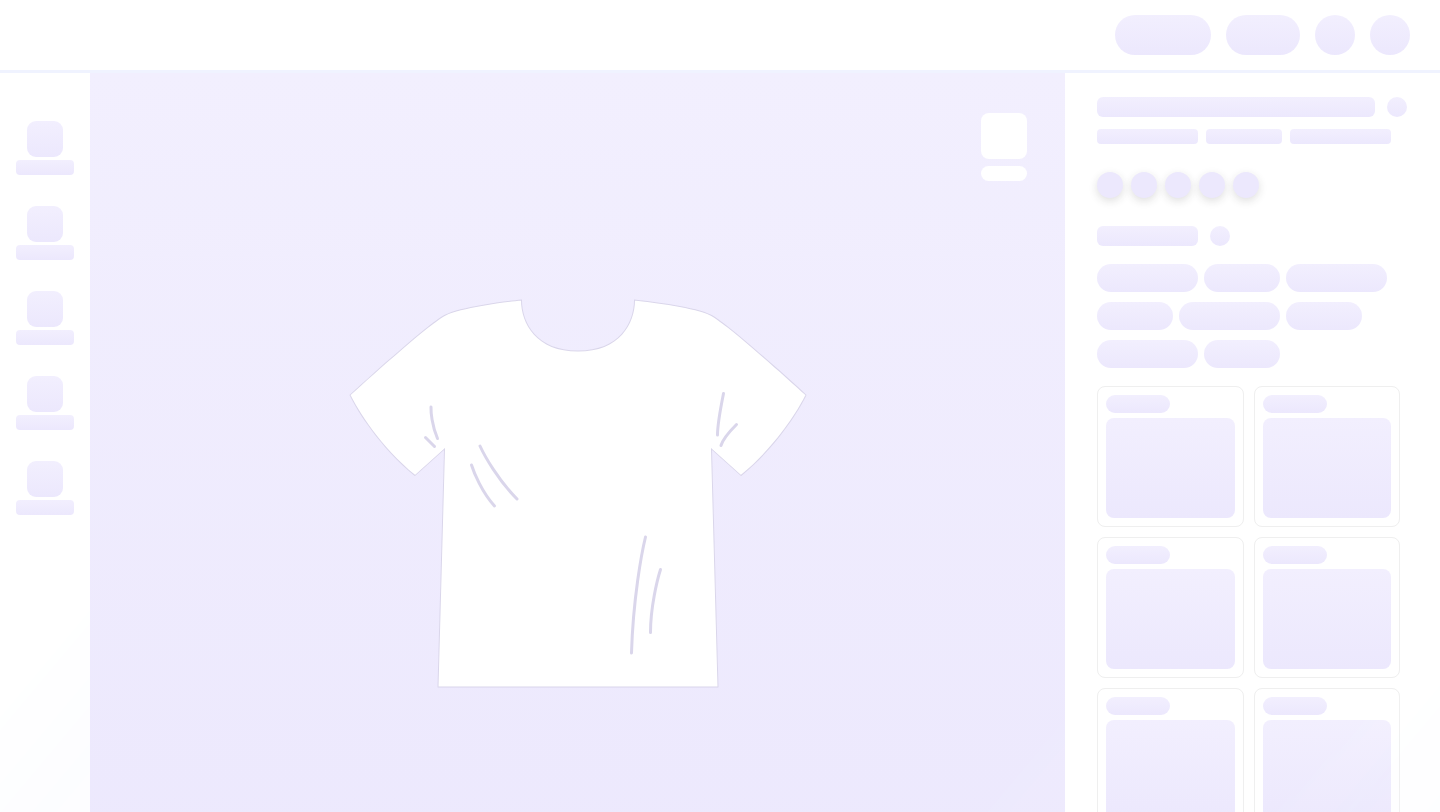 scroll, scrollTop: 0, scrollLeft: 0, axis: both 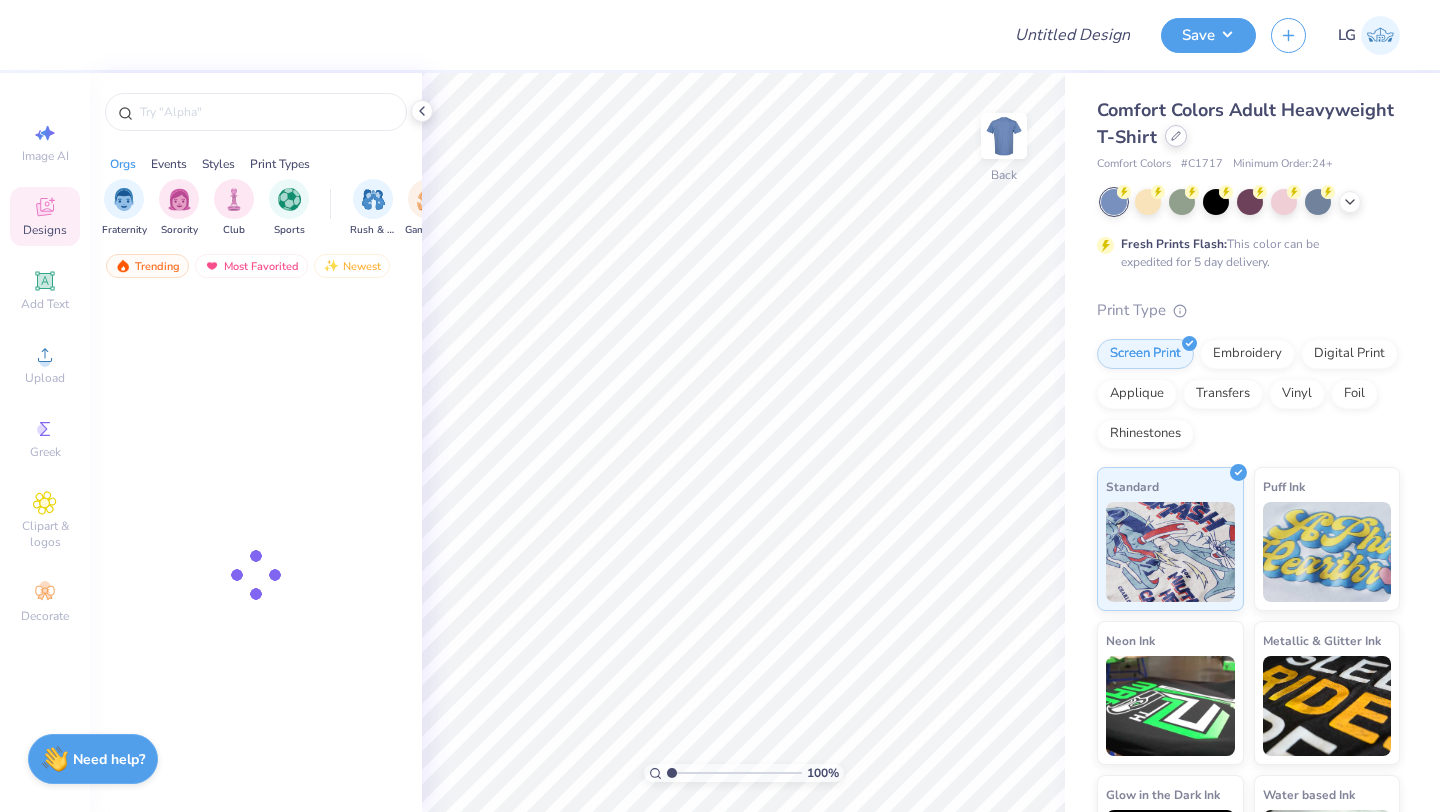 click at bounding box center (1176, 136) 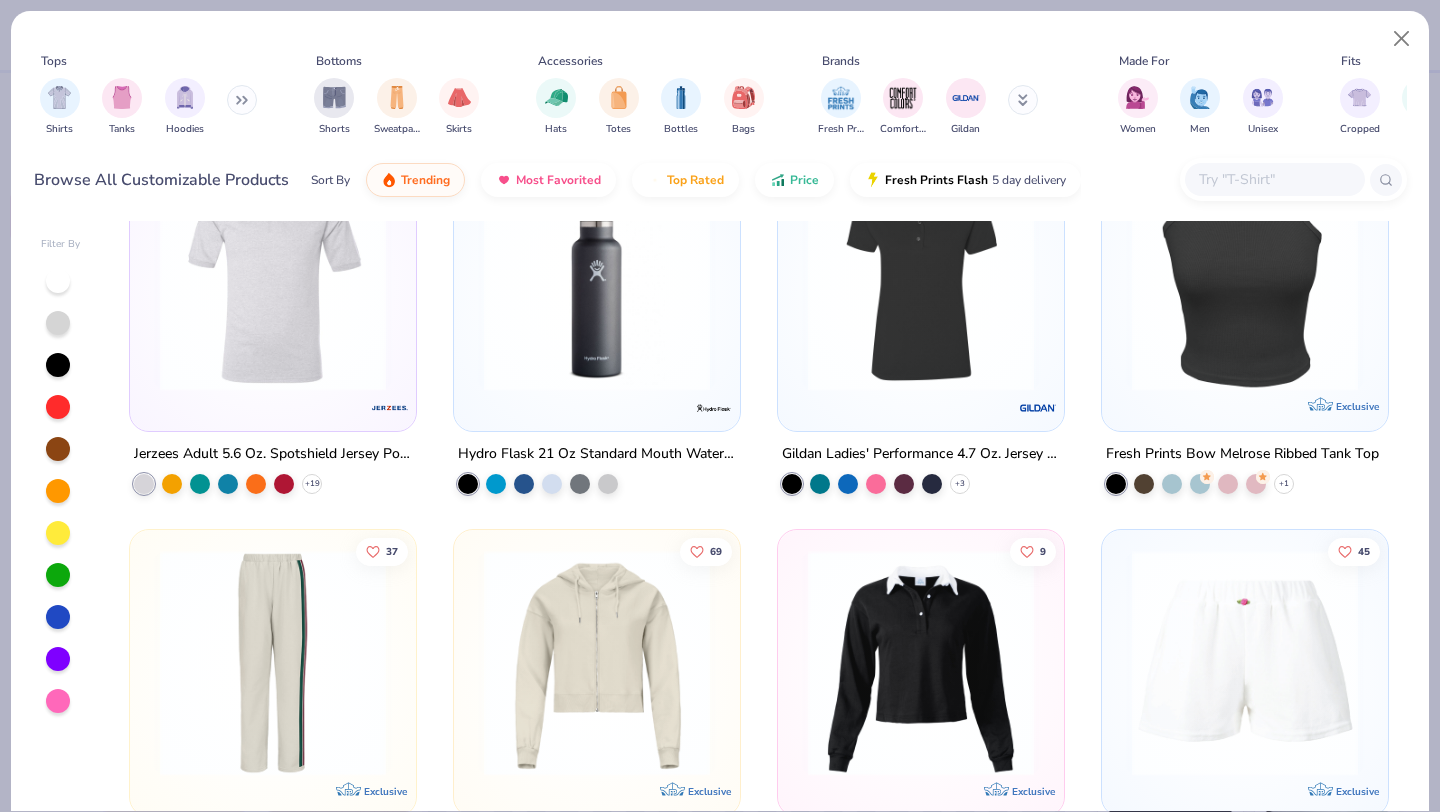 scroll, scrollTop: 12441, scrollLeft: 0, axis: vertical 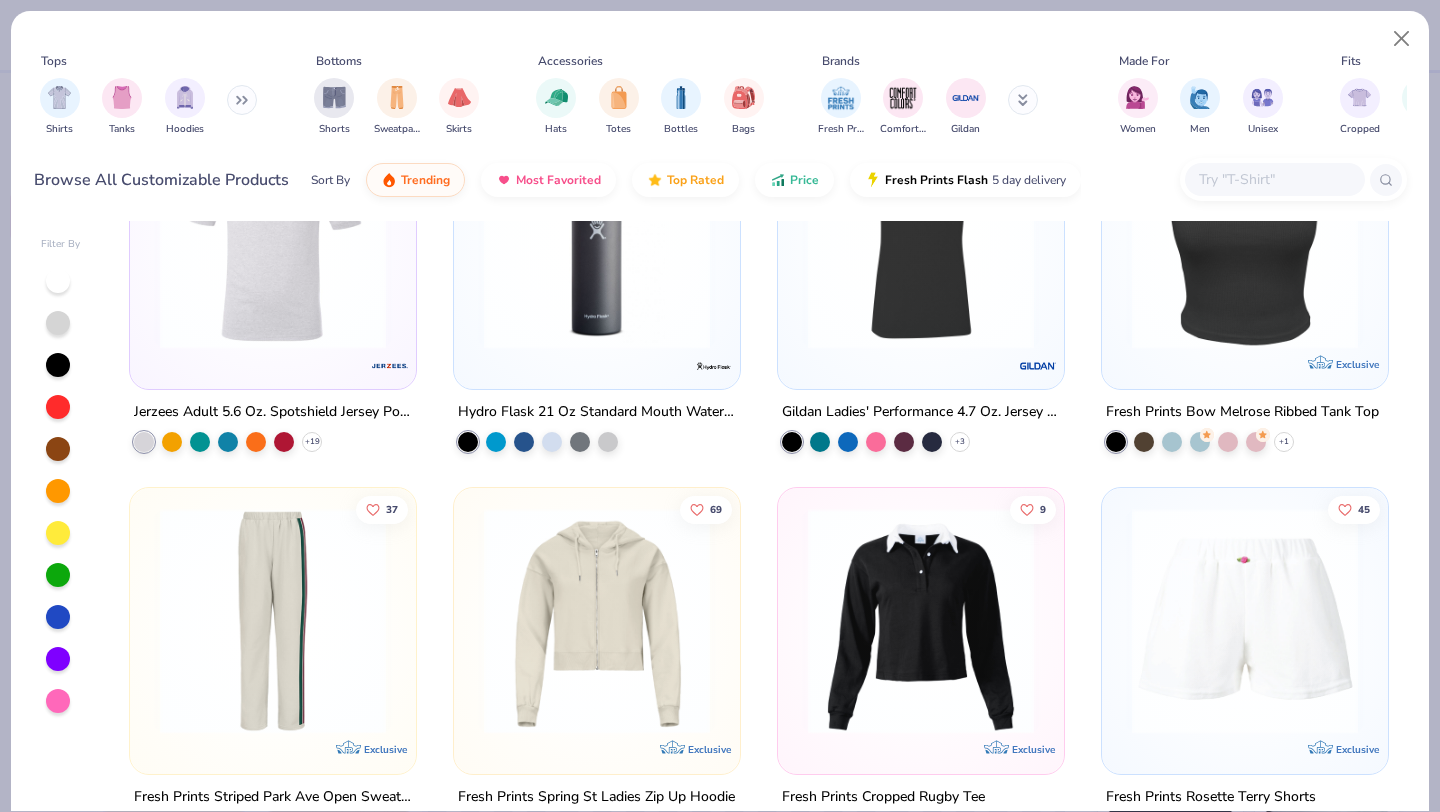 click at bounding box center (597, 236) 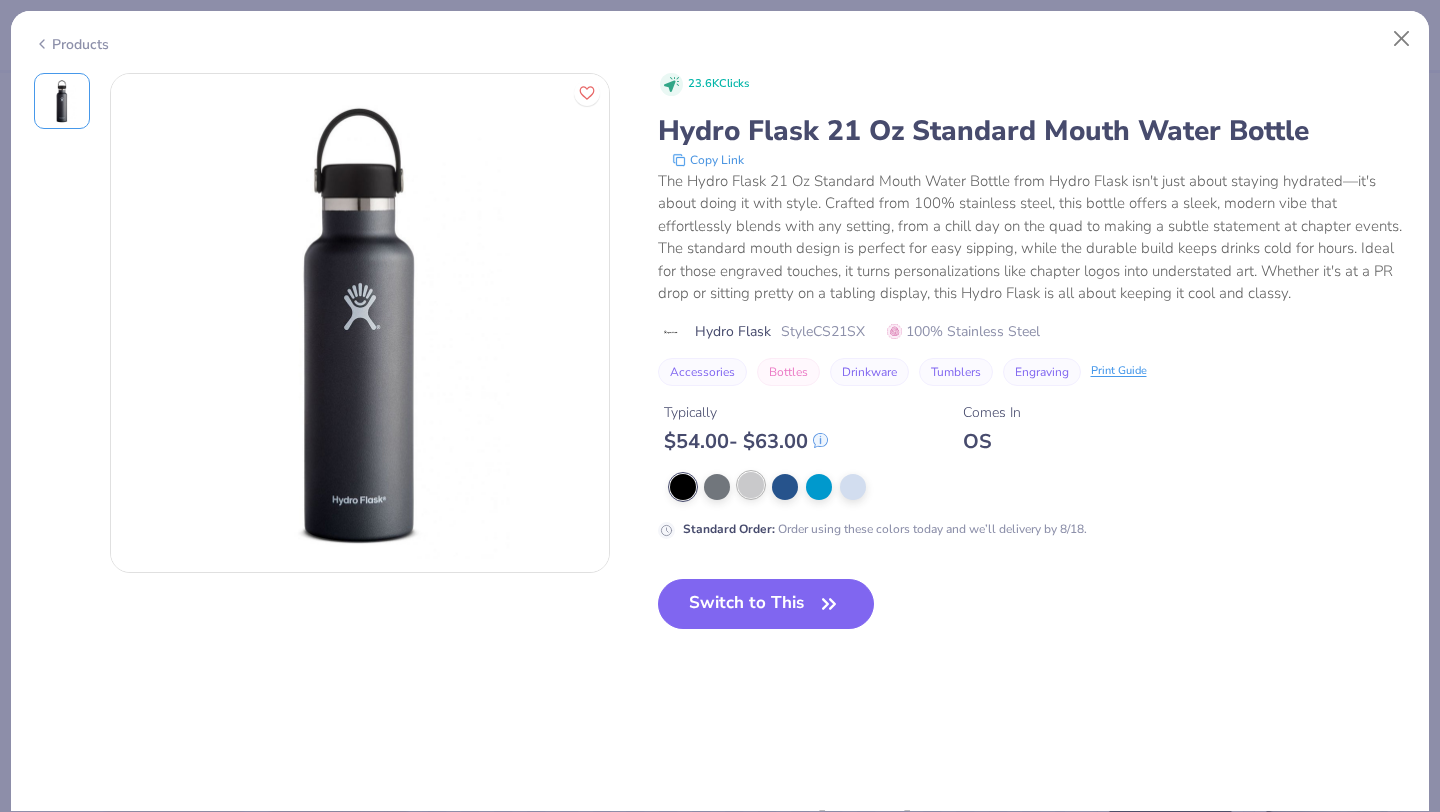 click at bounding box center [751, 485] 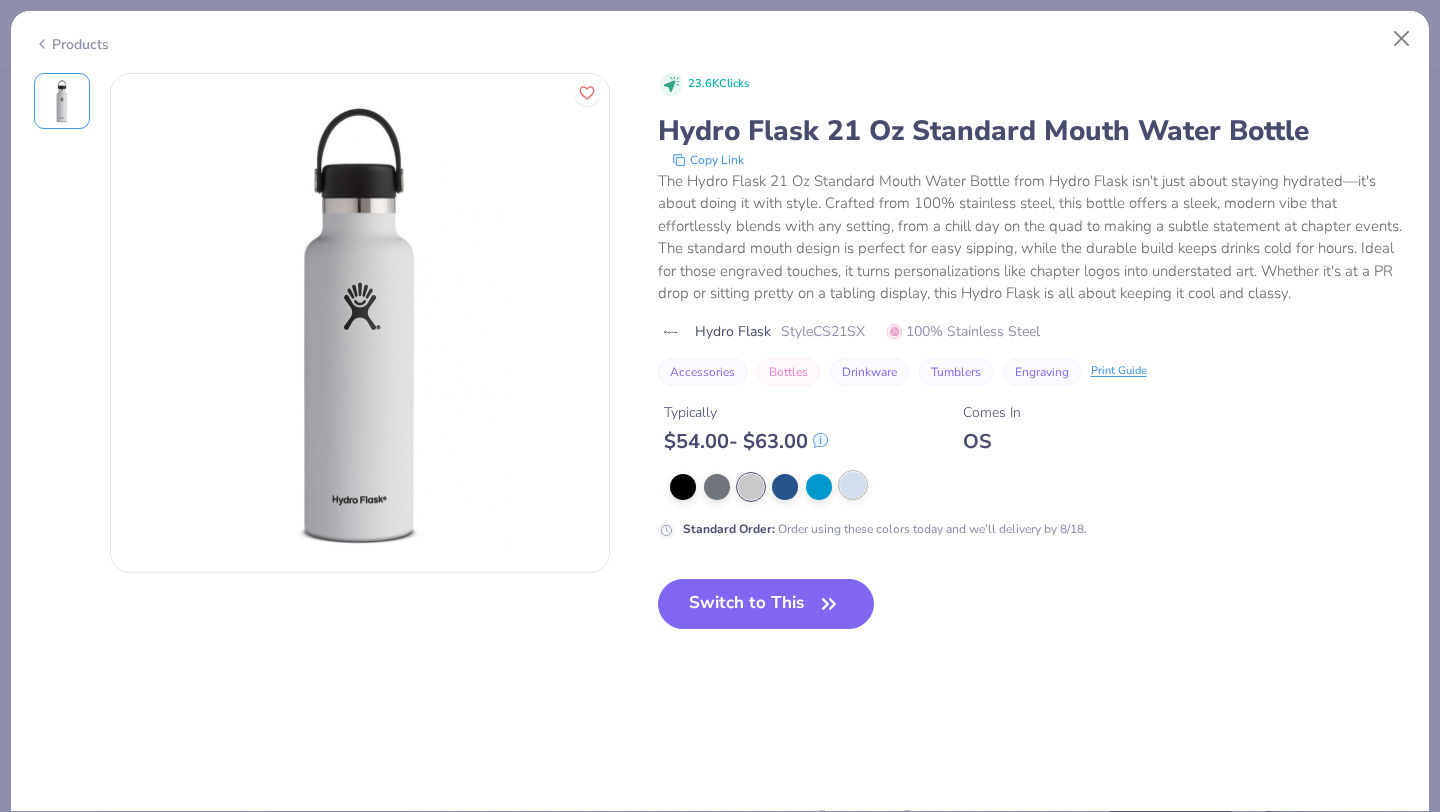 click at bounding box center (853, 485) 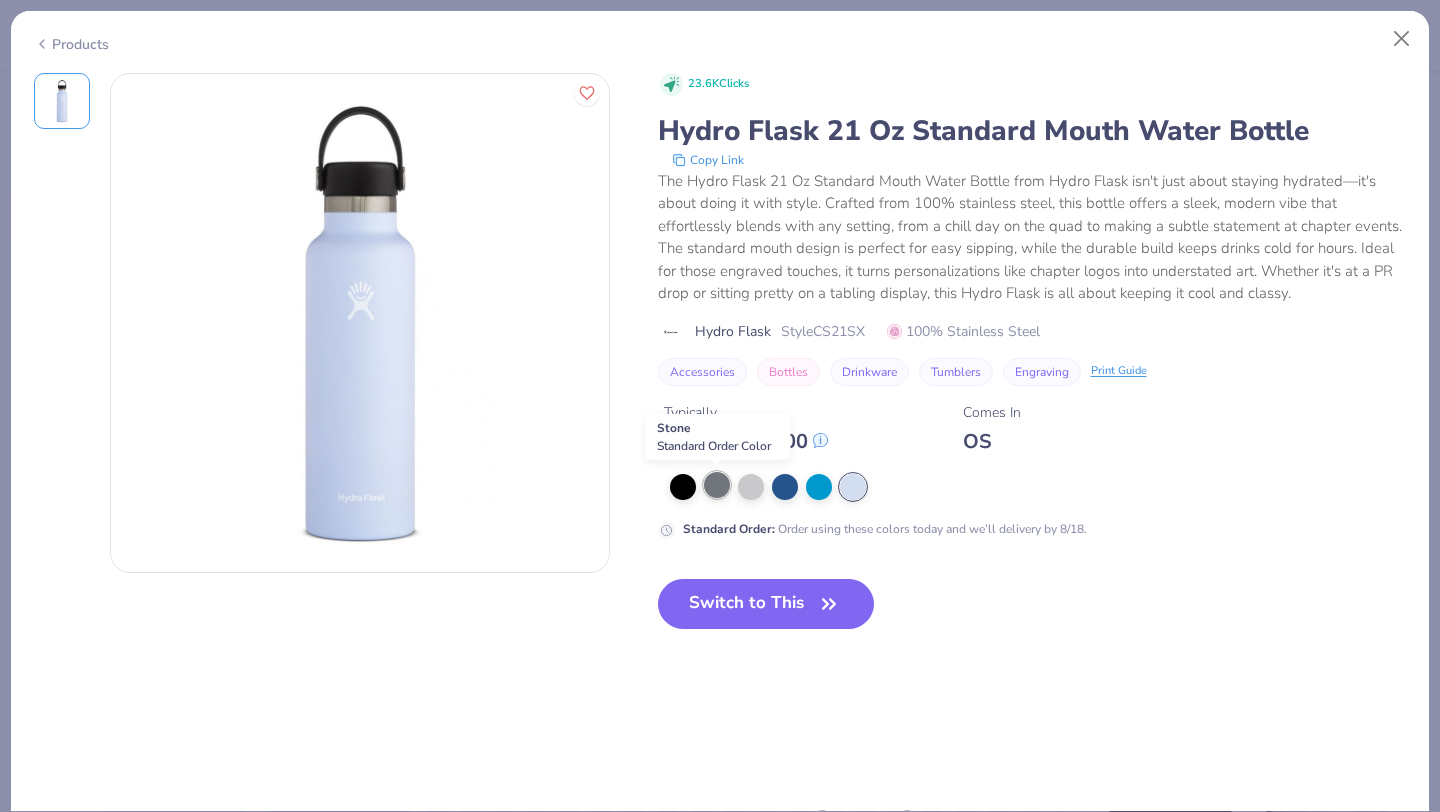 click at bounding box center (717, 485) 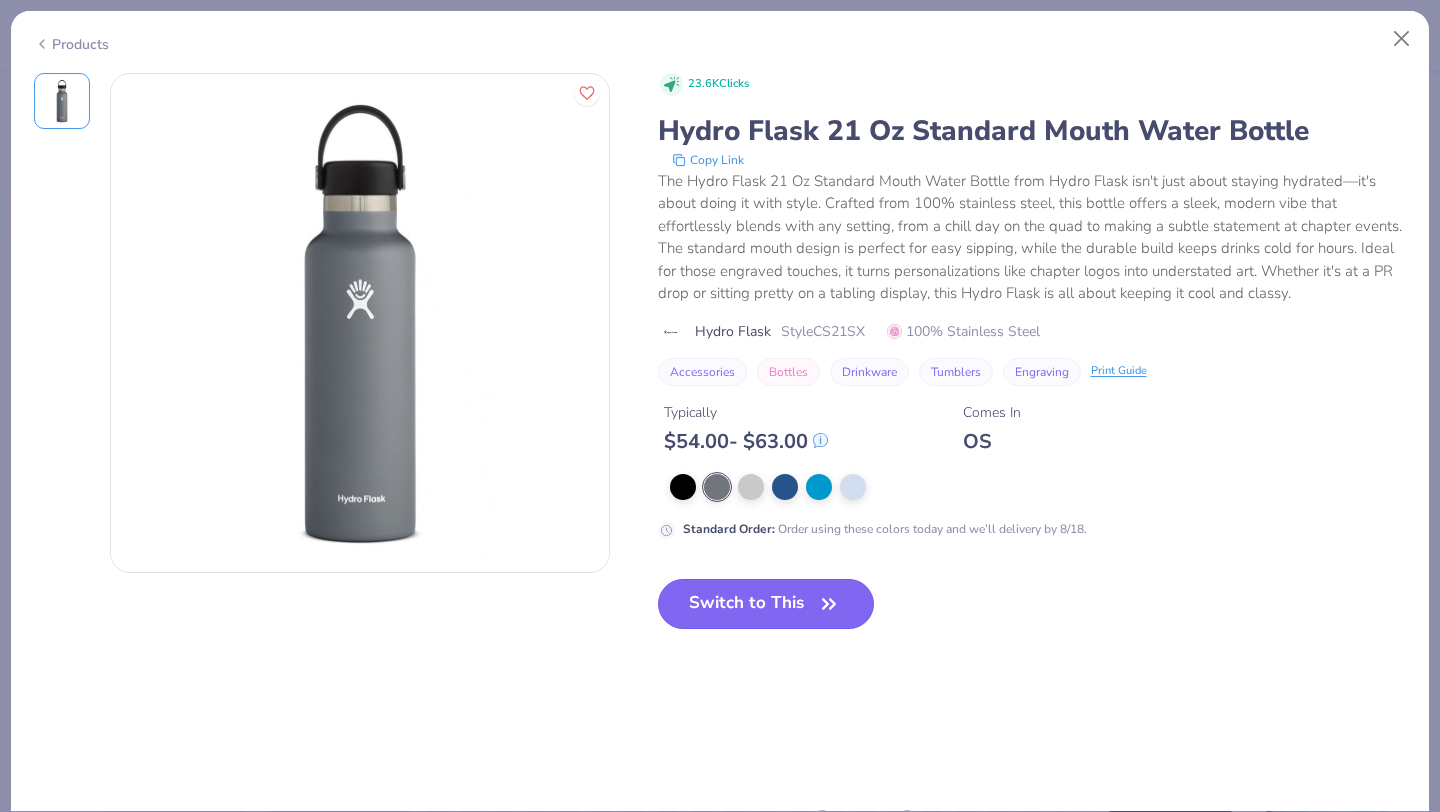 click on "Switch to This" at bounding box center (766, 604) 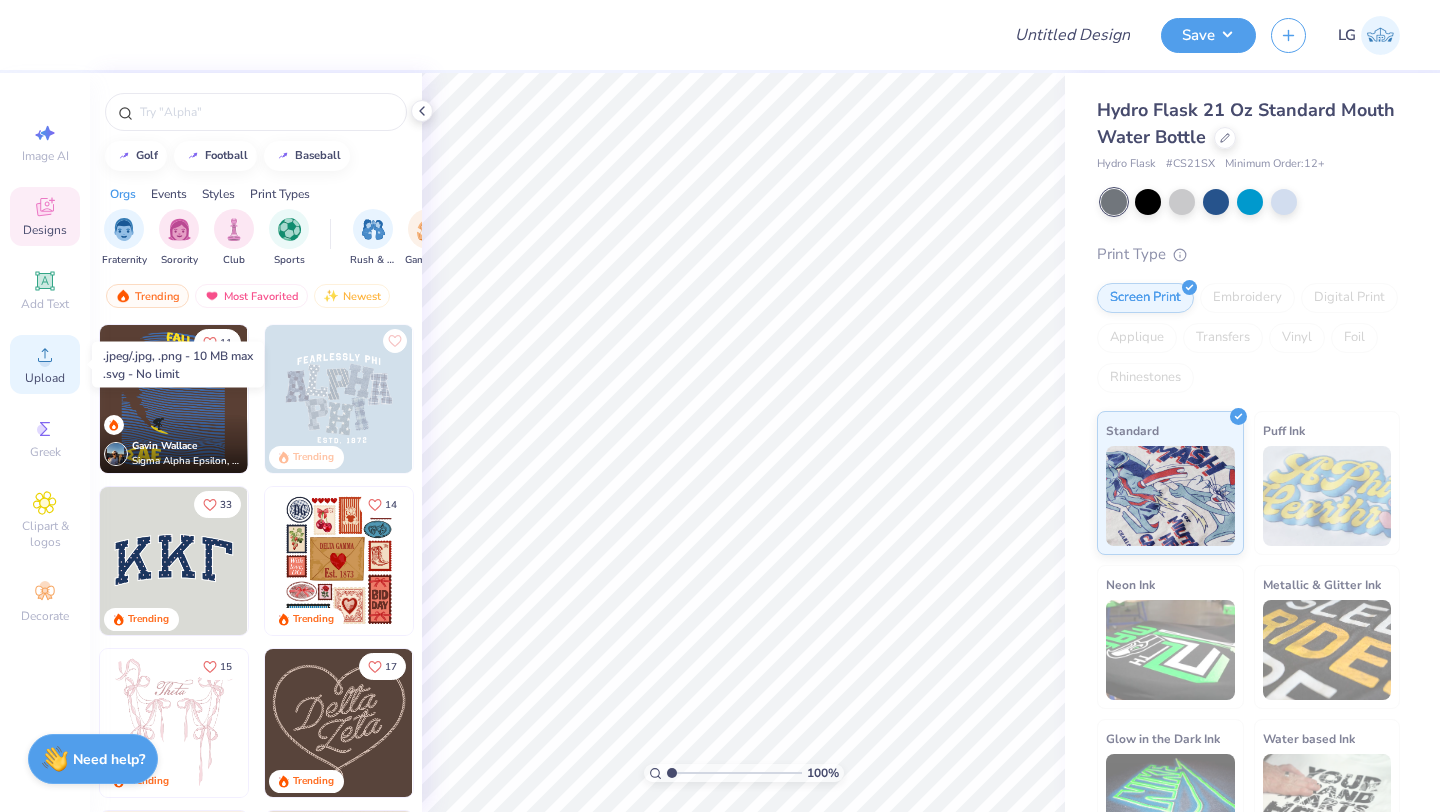 click 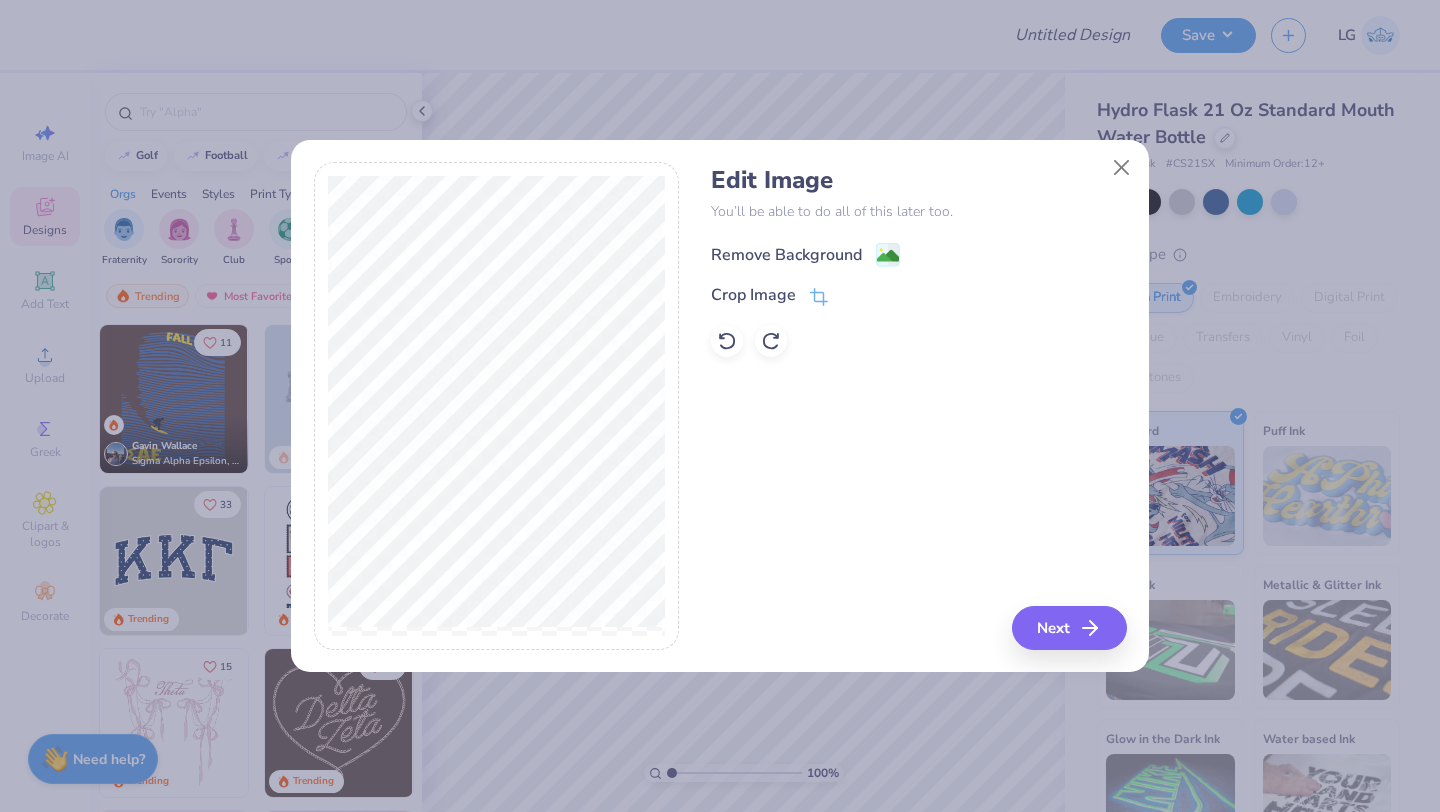 click on "Remove Background" at bounding box center (786, 255) 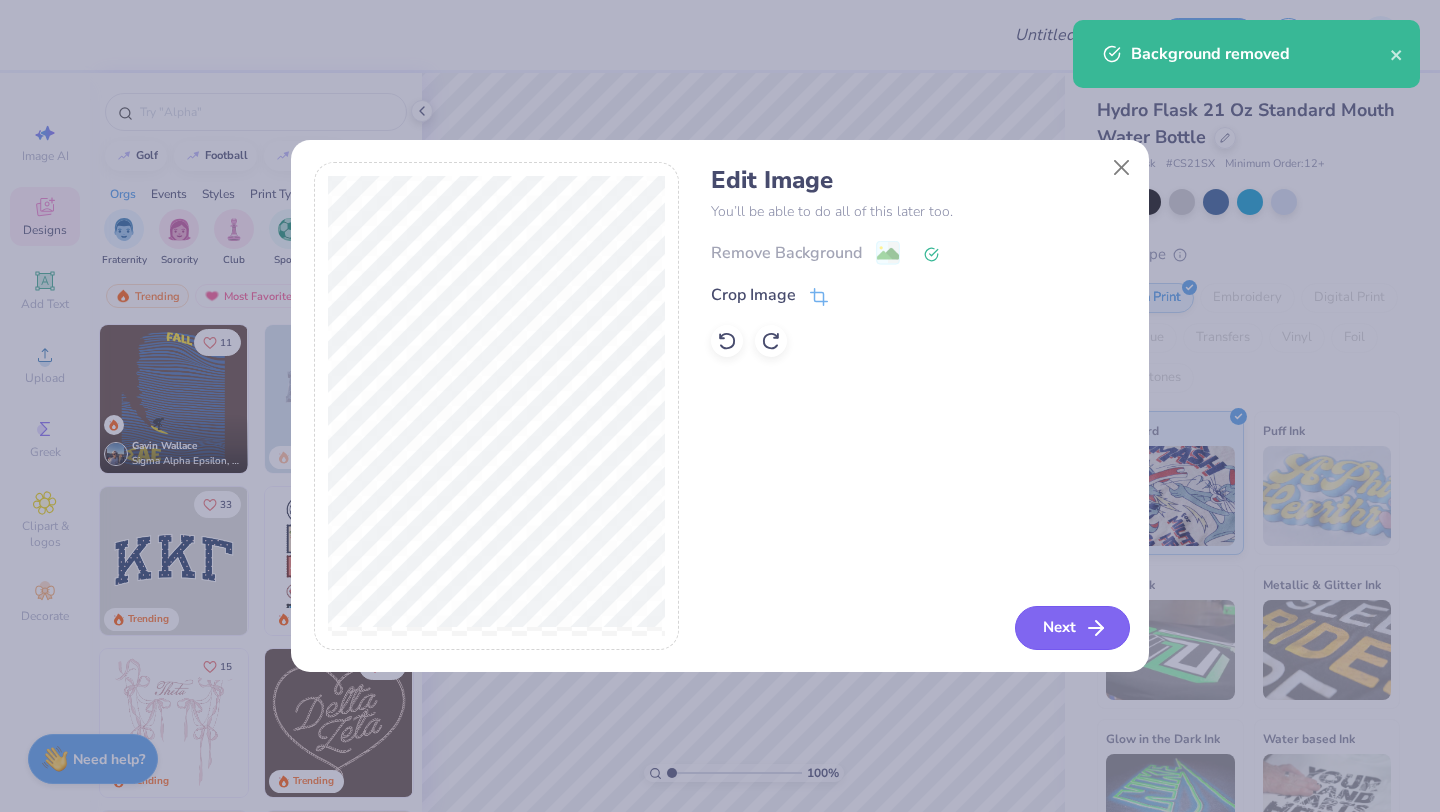 click on "Next" at bounding box center [1072, 628] 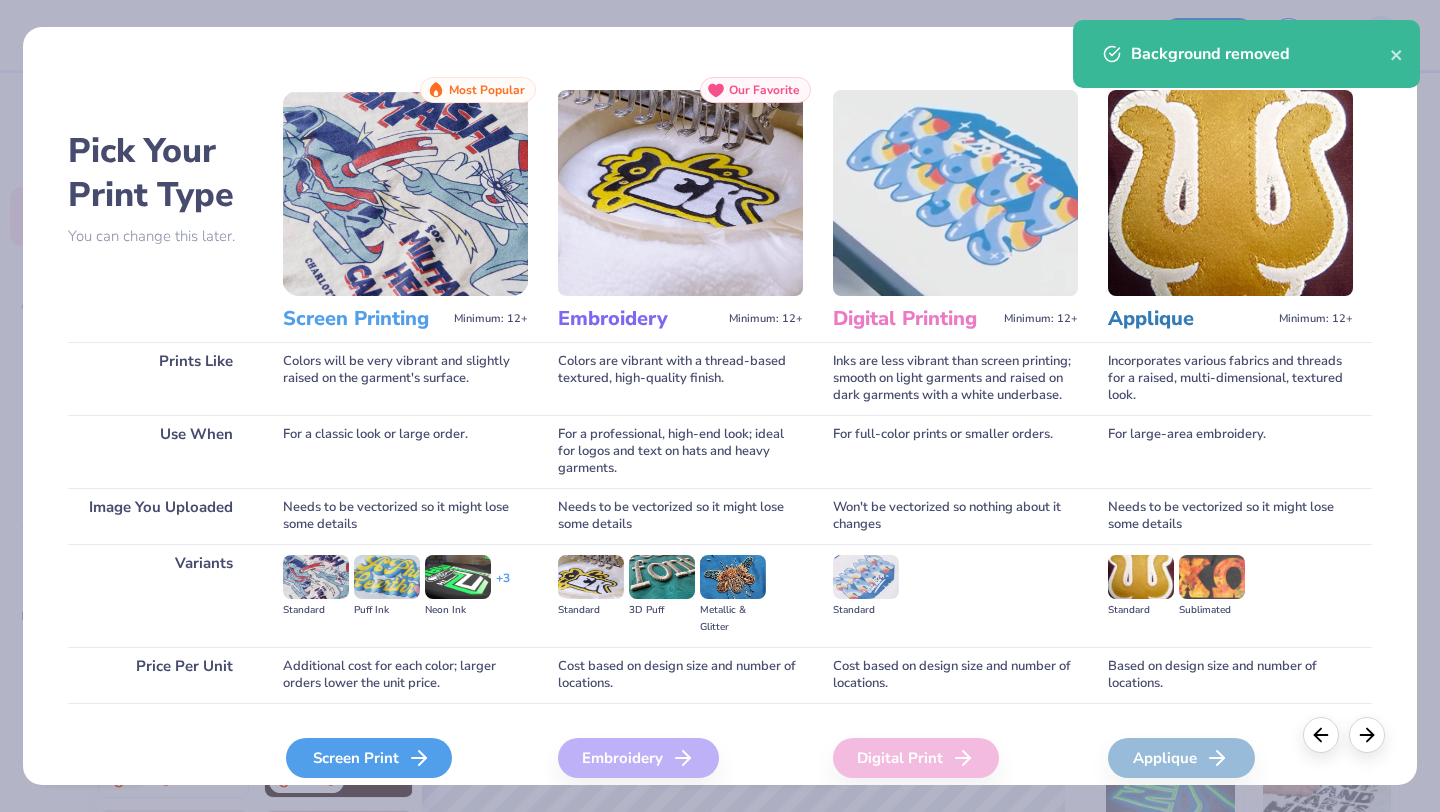 click on "Screen Print" at bounding box center [369, 758] 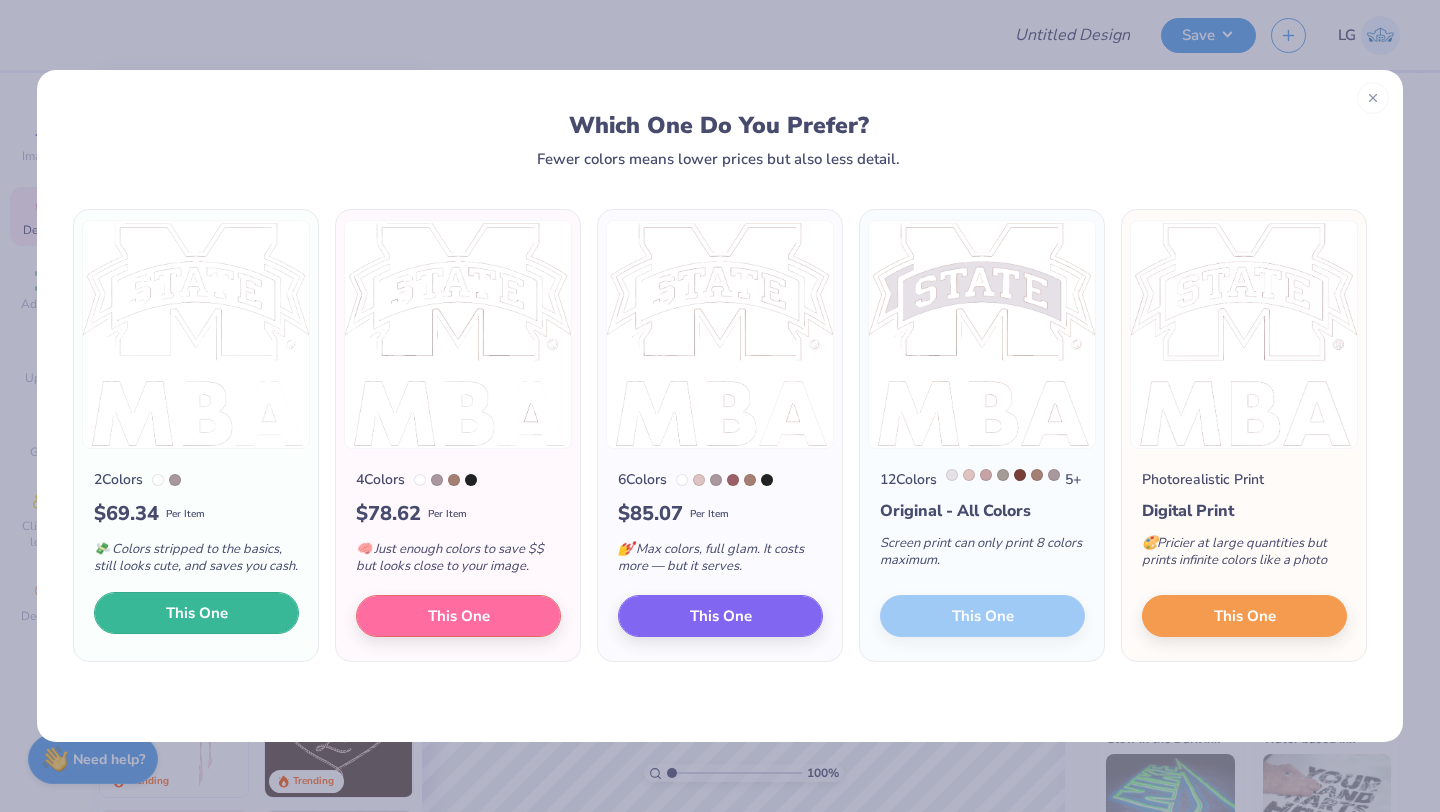 click on "This One" at bounding box center [197, 613] 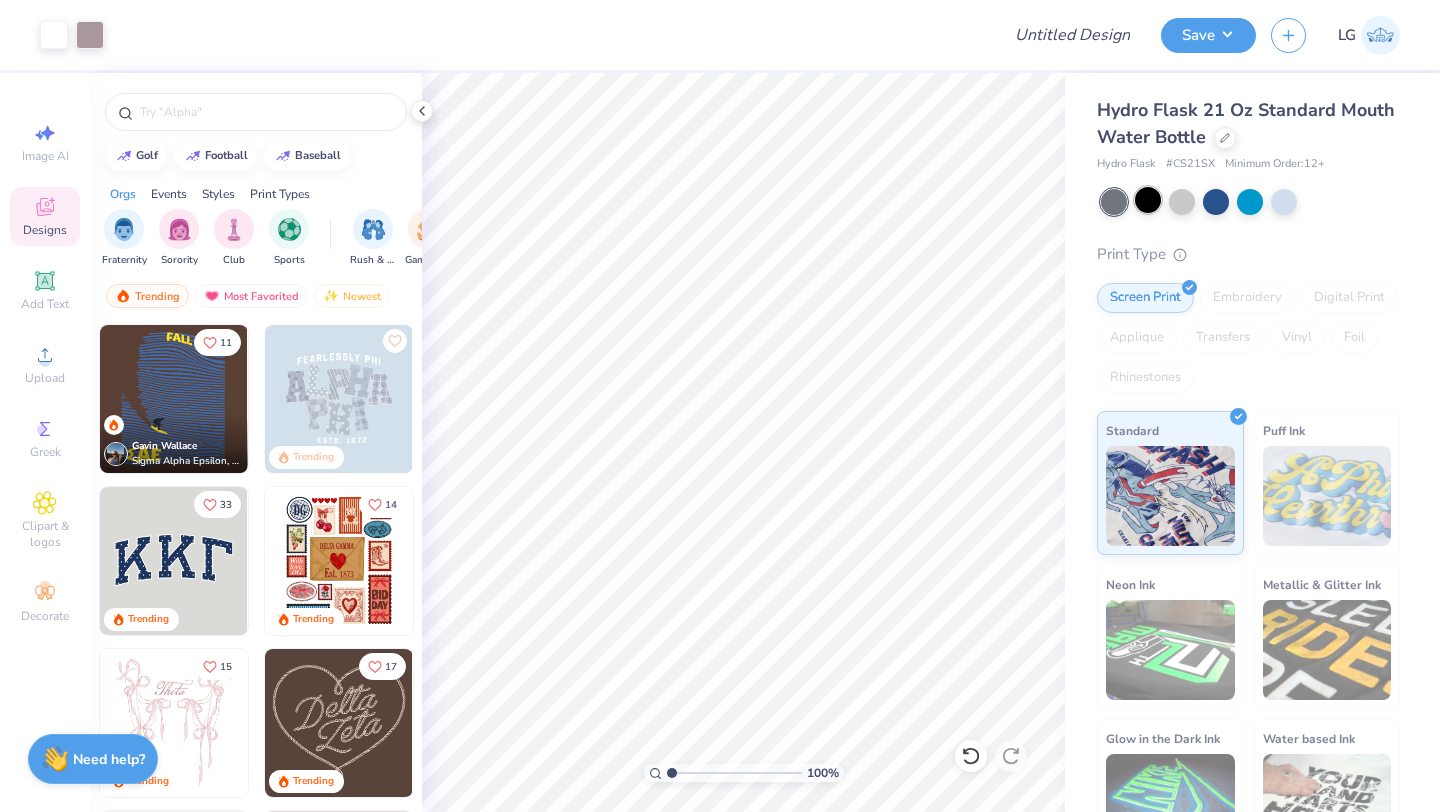 click at bounding box center (1148, 200) 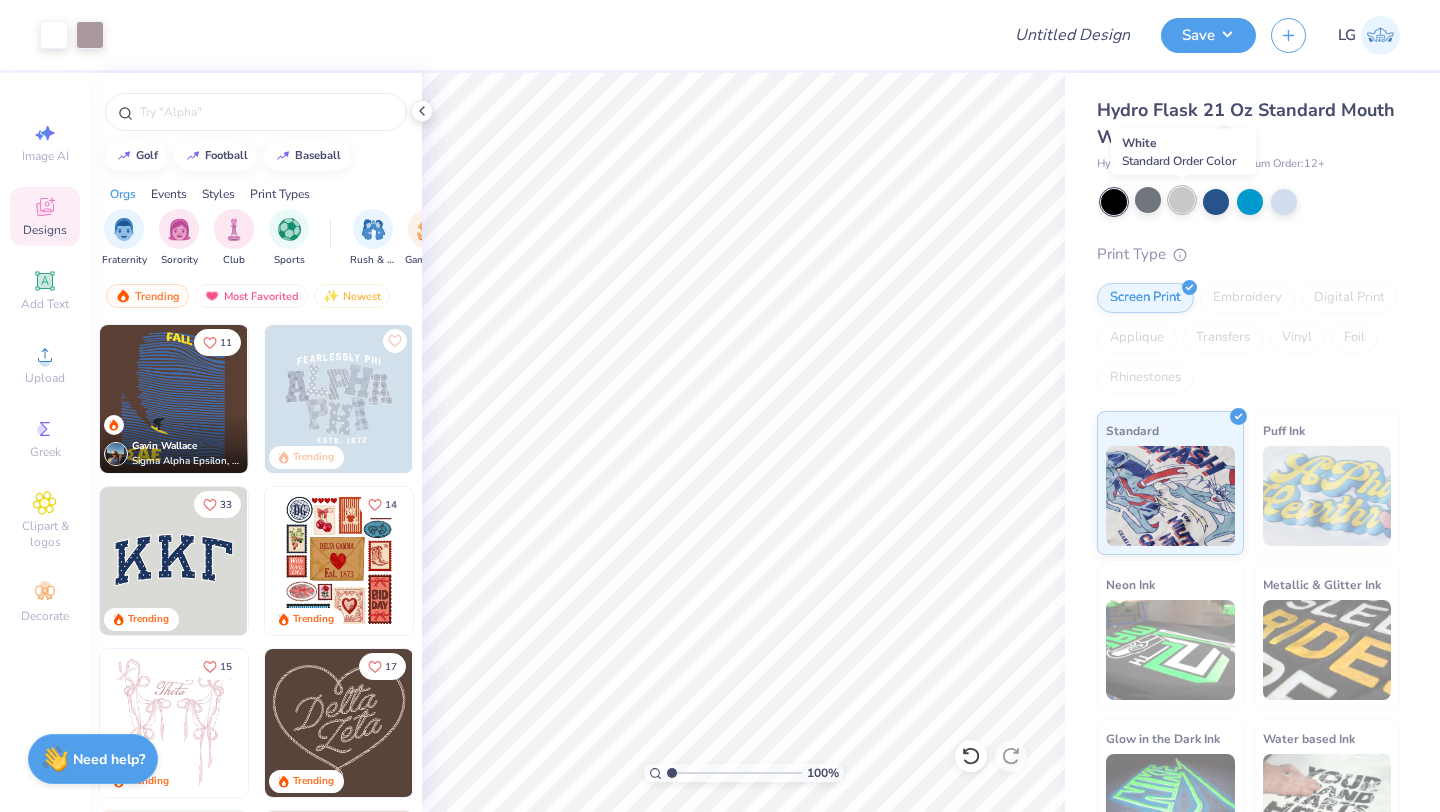 click at bounding box center (1182, 200) 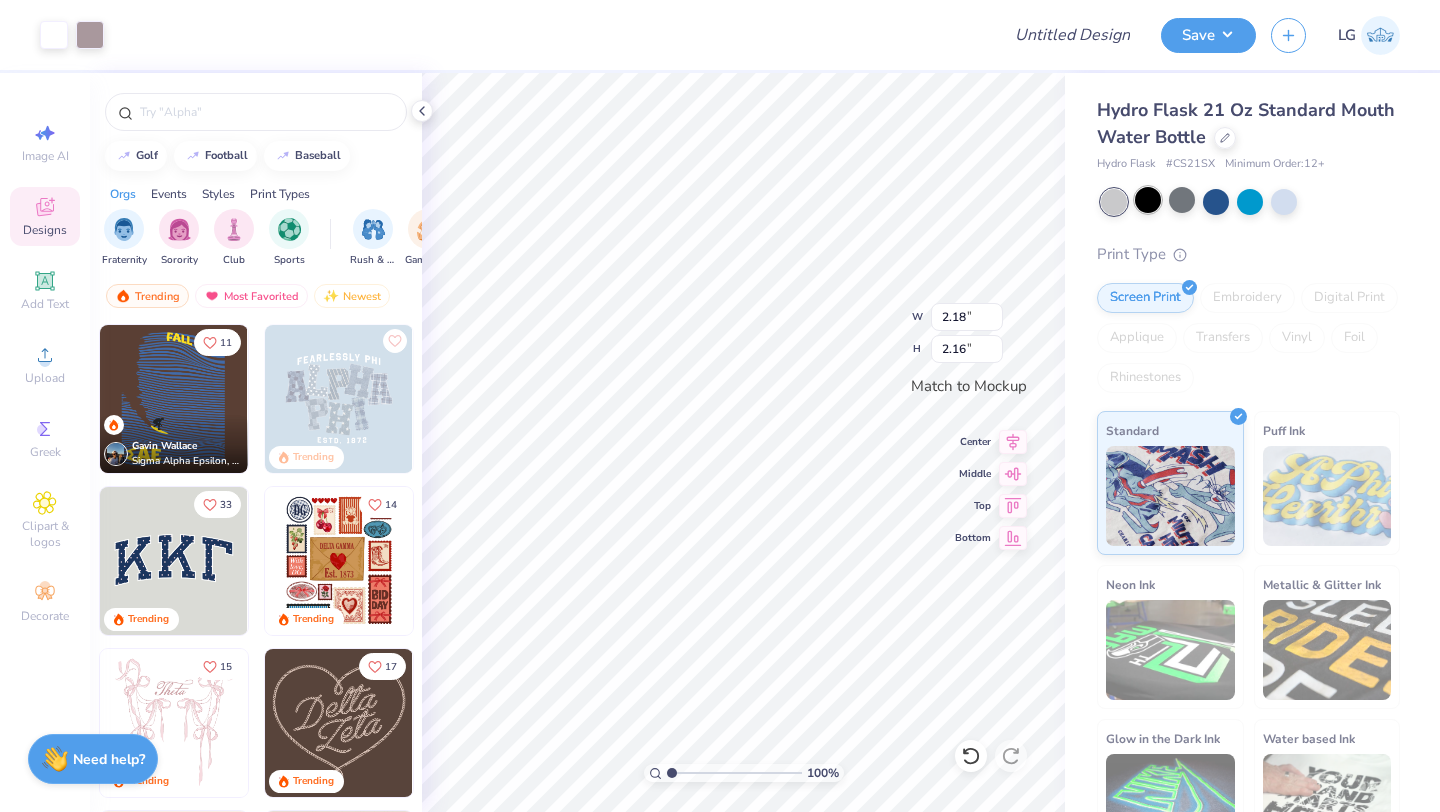 click at bounding box center [1148, 200] 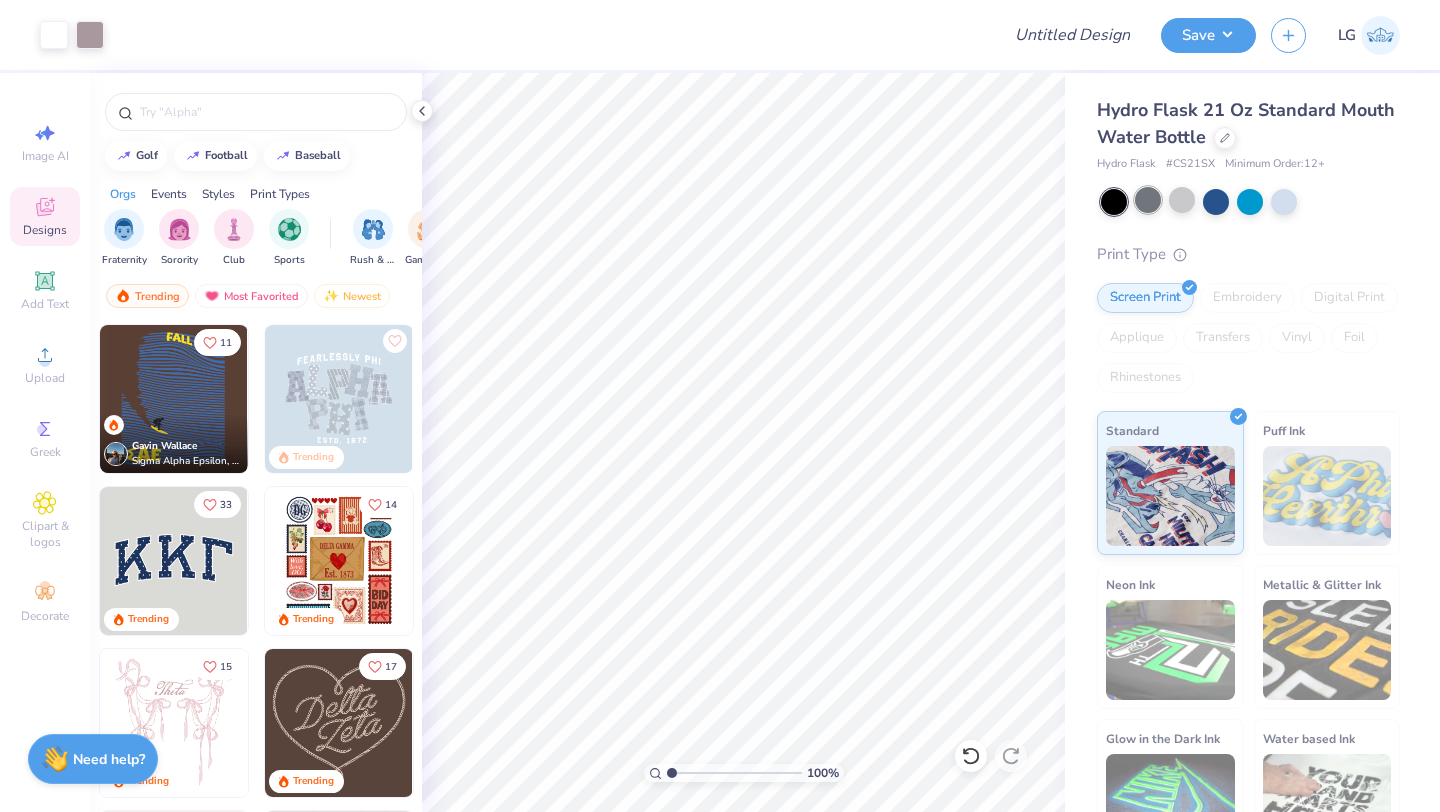 click at bounding box center [1148, 200] 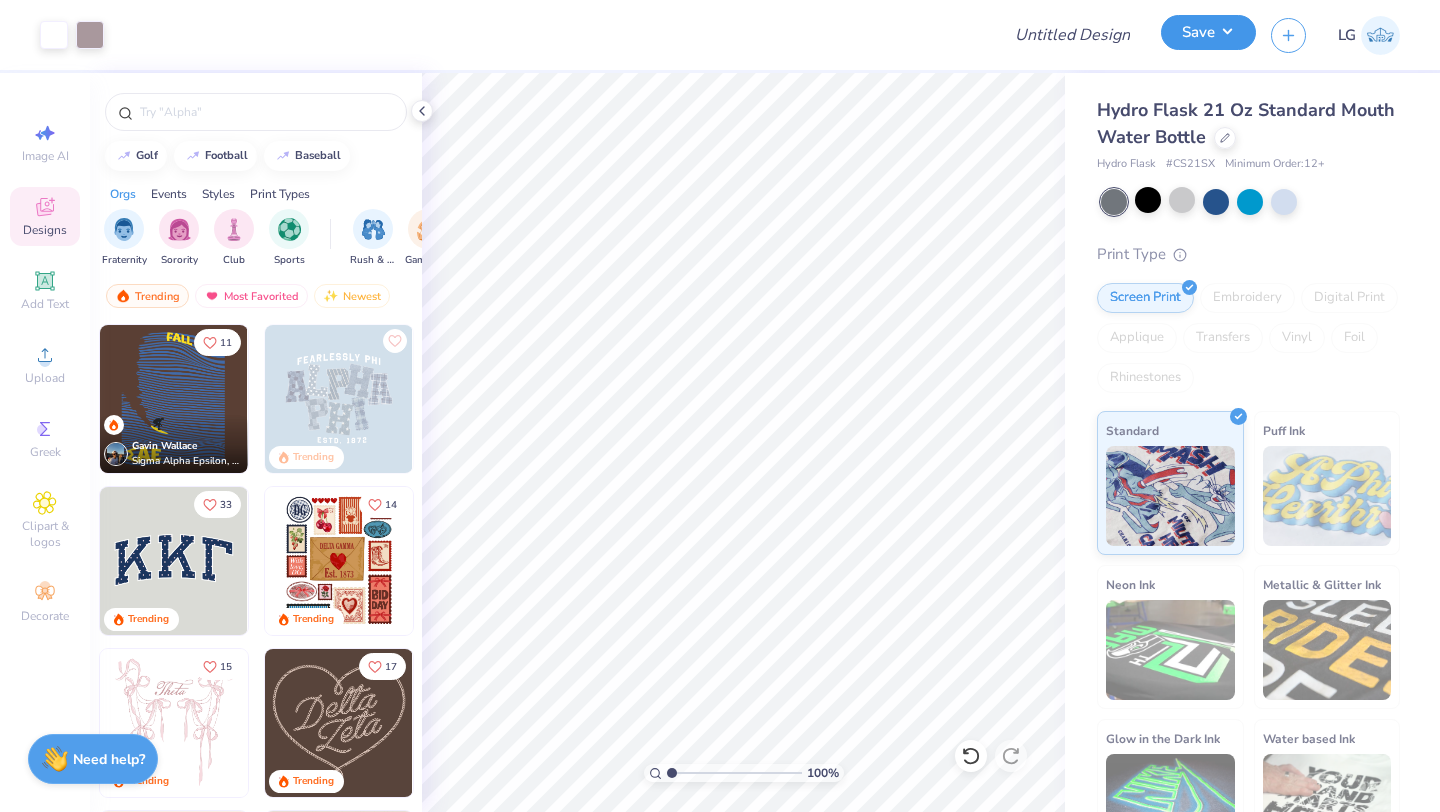 click on "Save" at bounding box center [1208, 32] 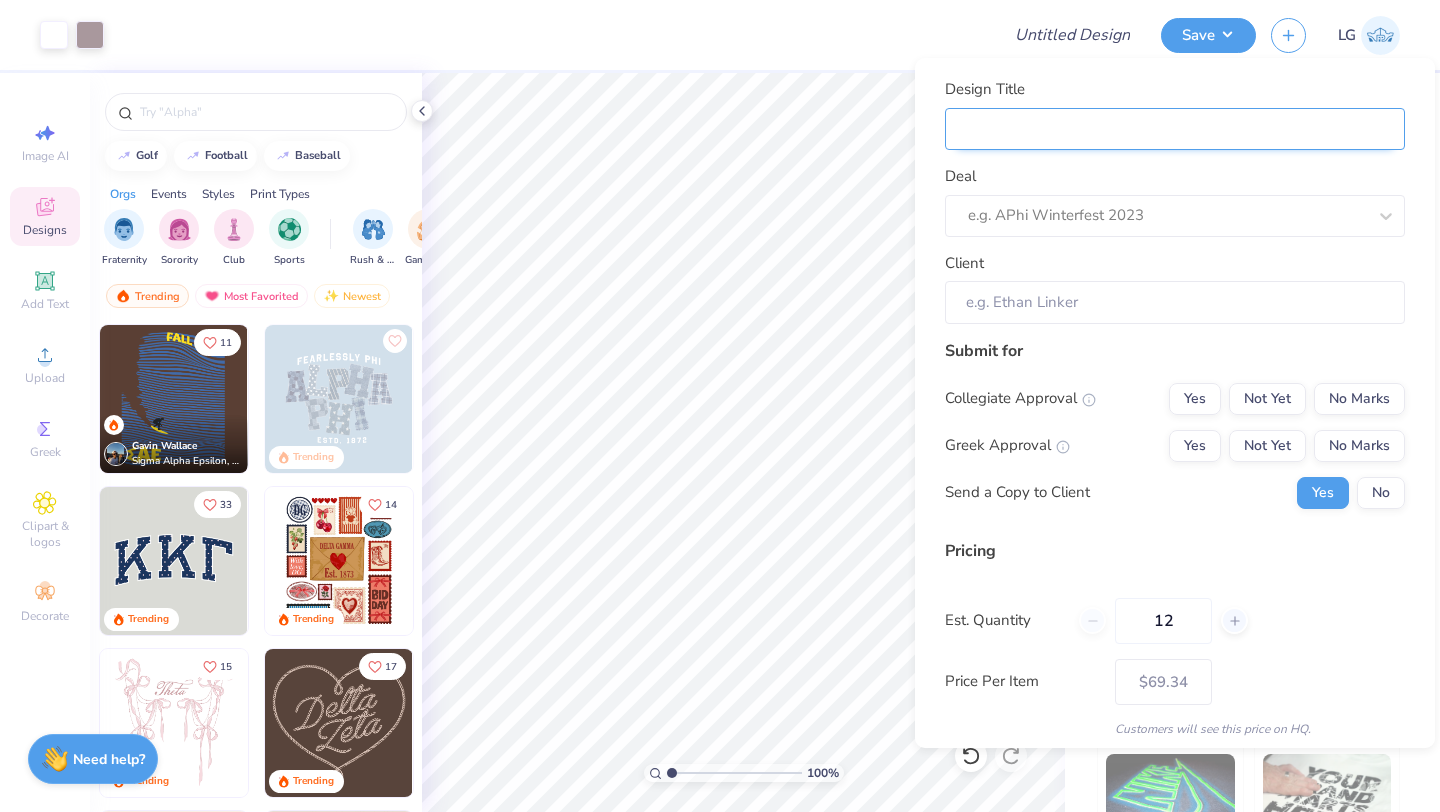 click on "Design Title" at bounding box center [1175, 129] 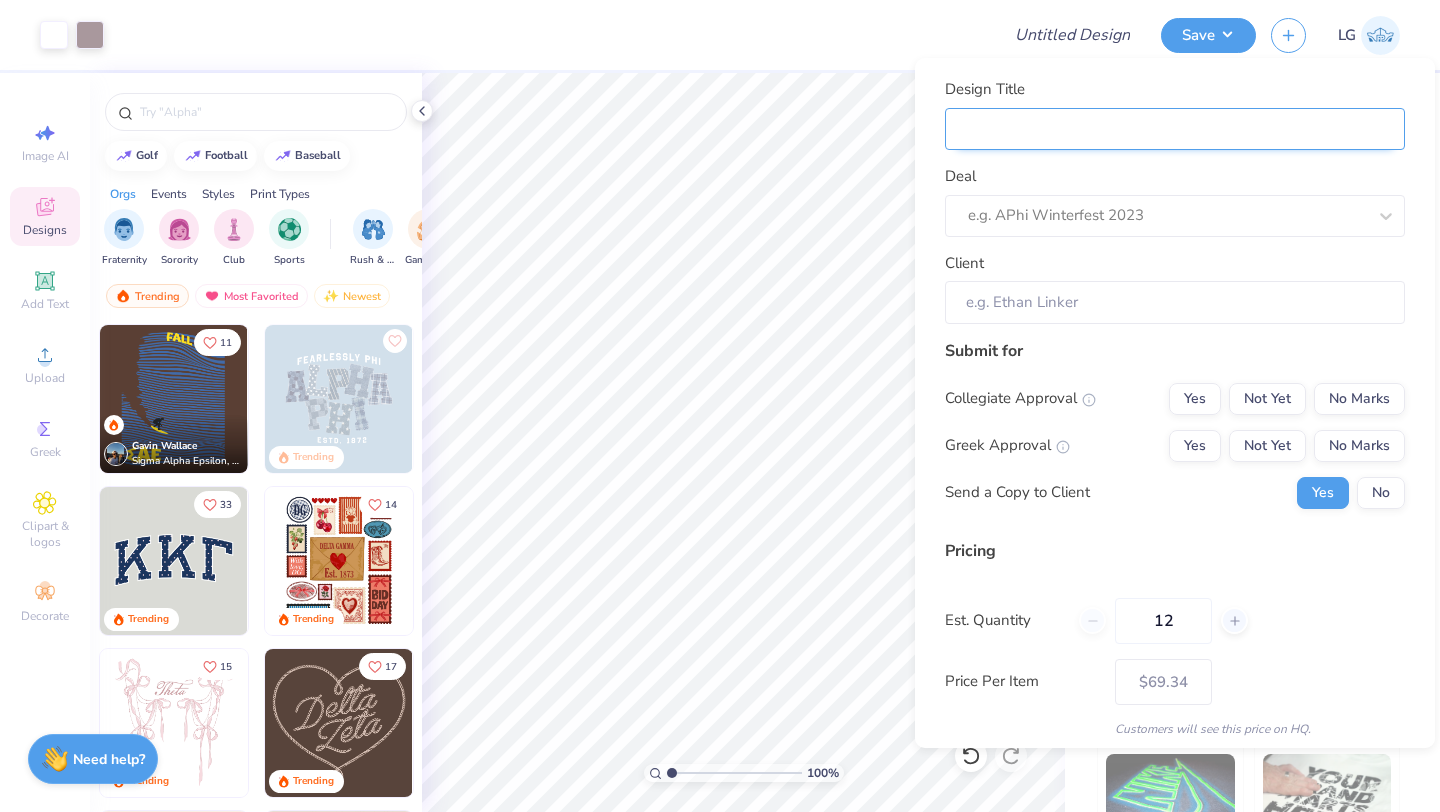 type on "M" 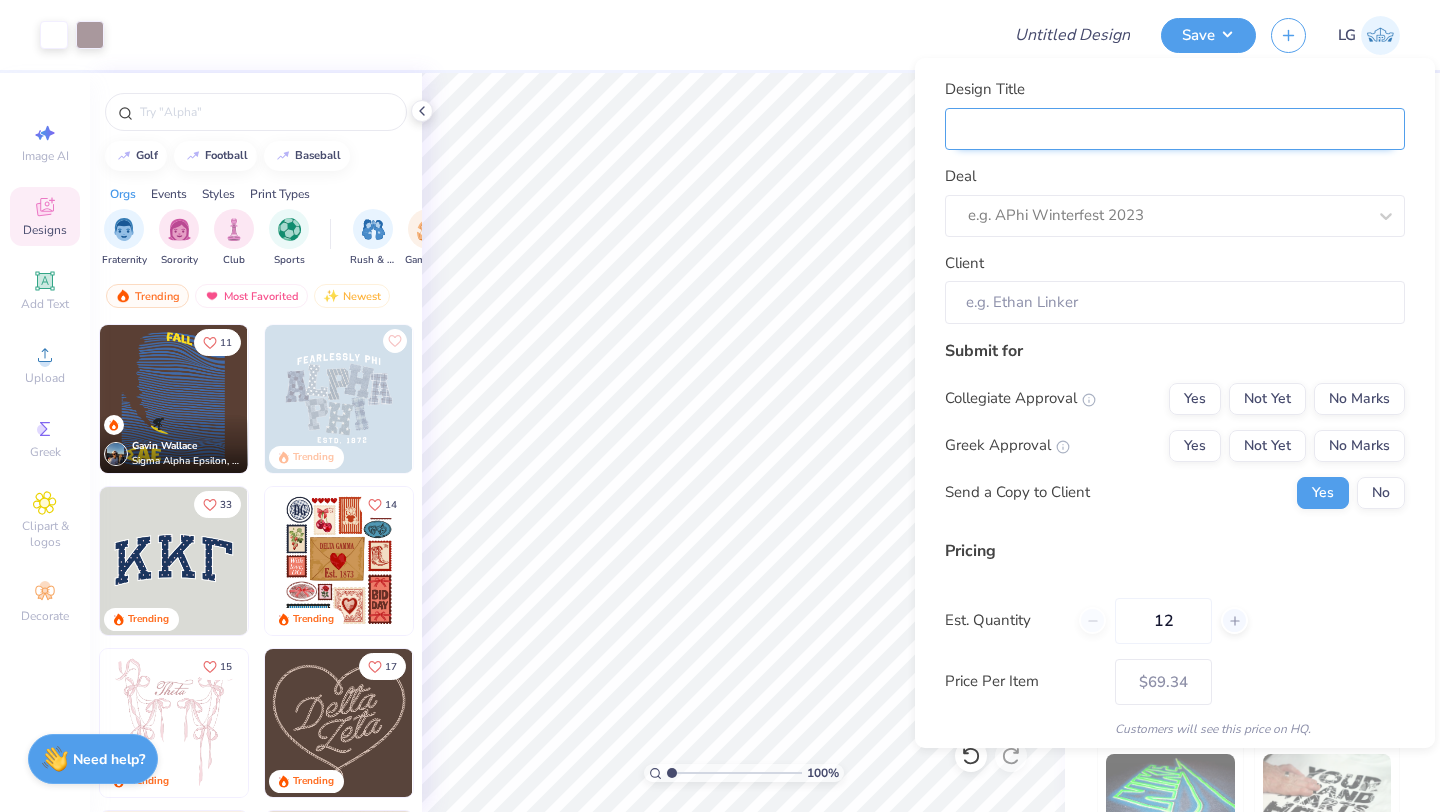 type on "M" 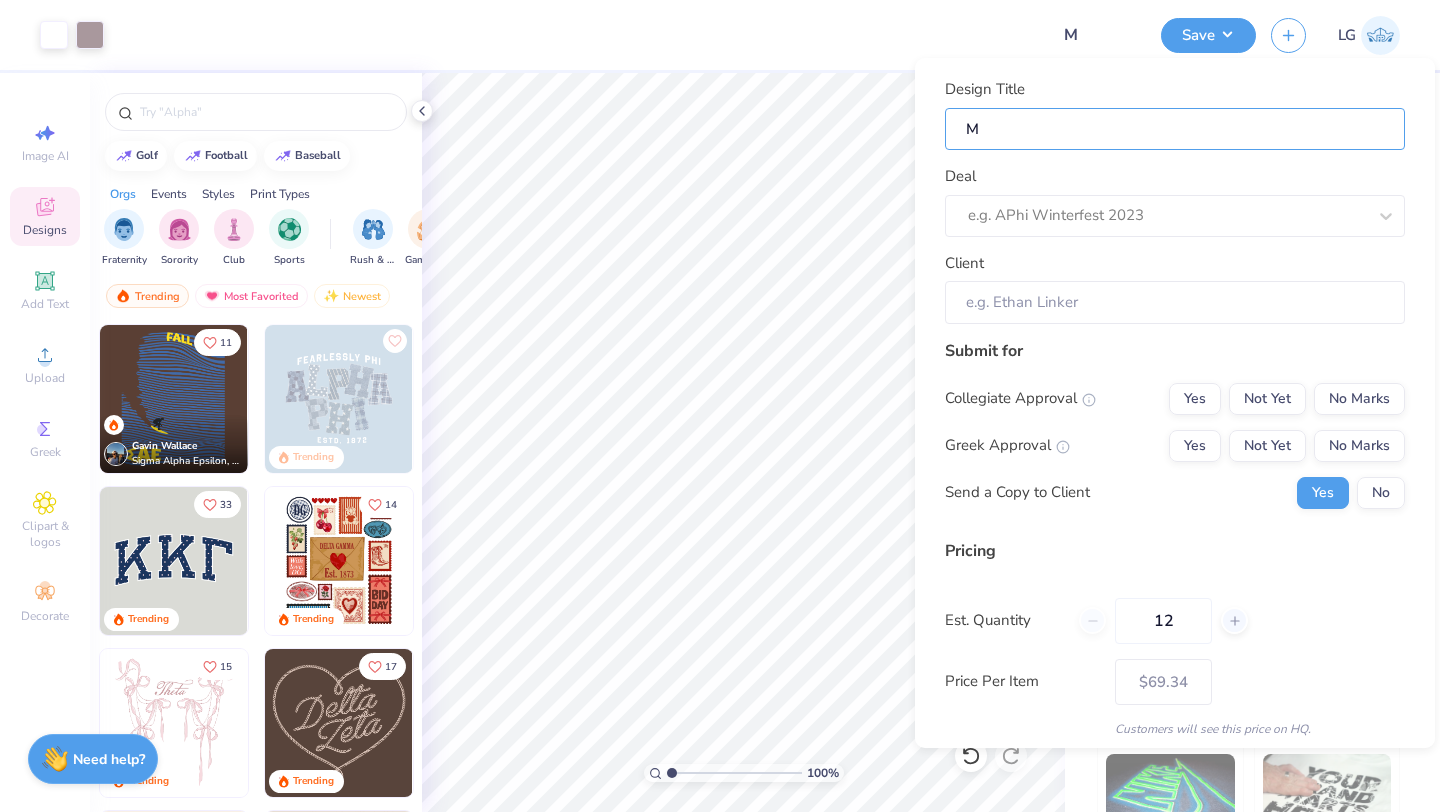 type on "MB" 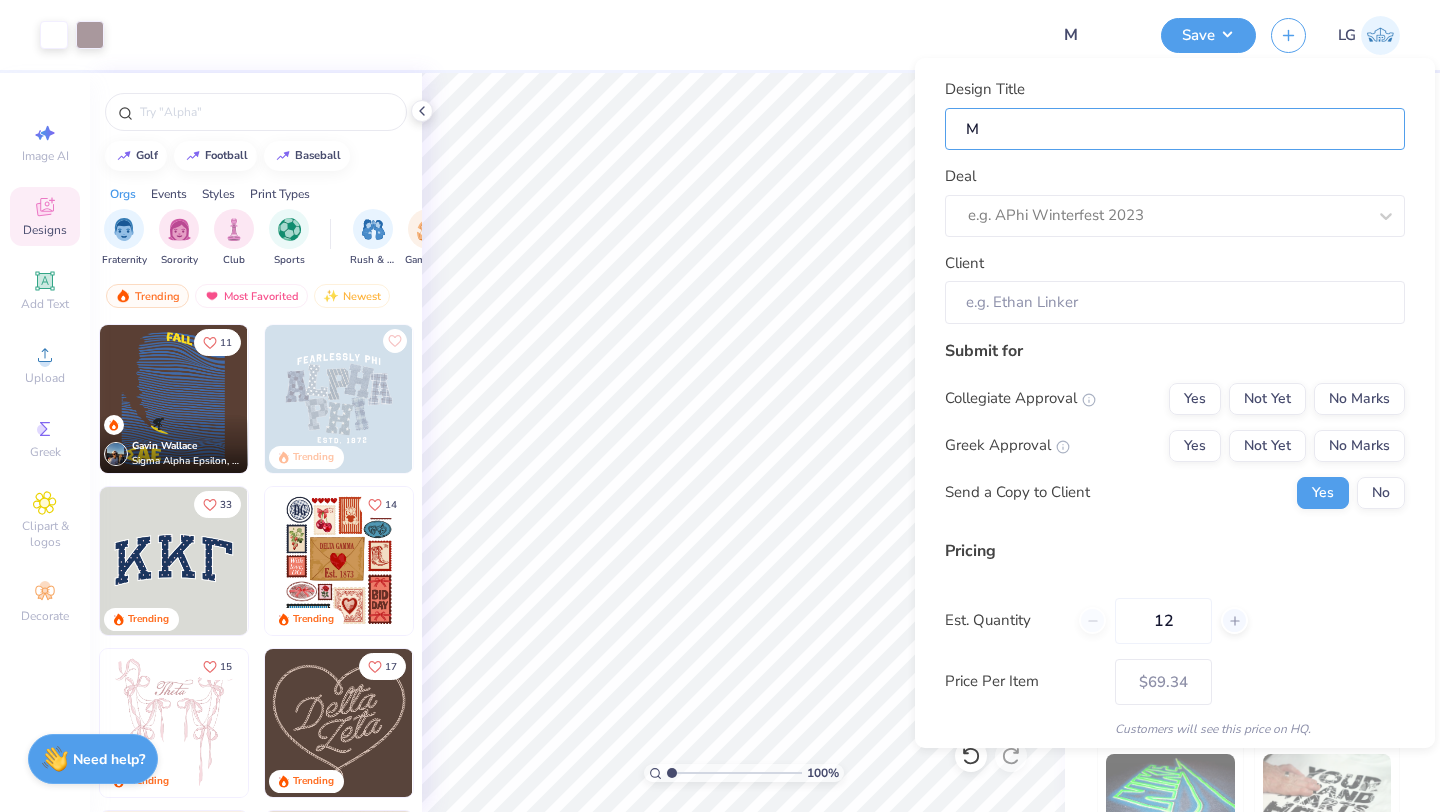 type on "MB" 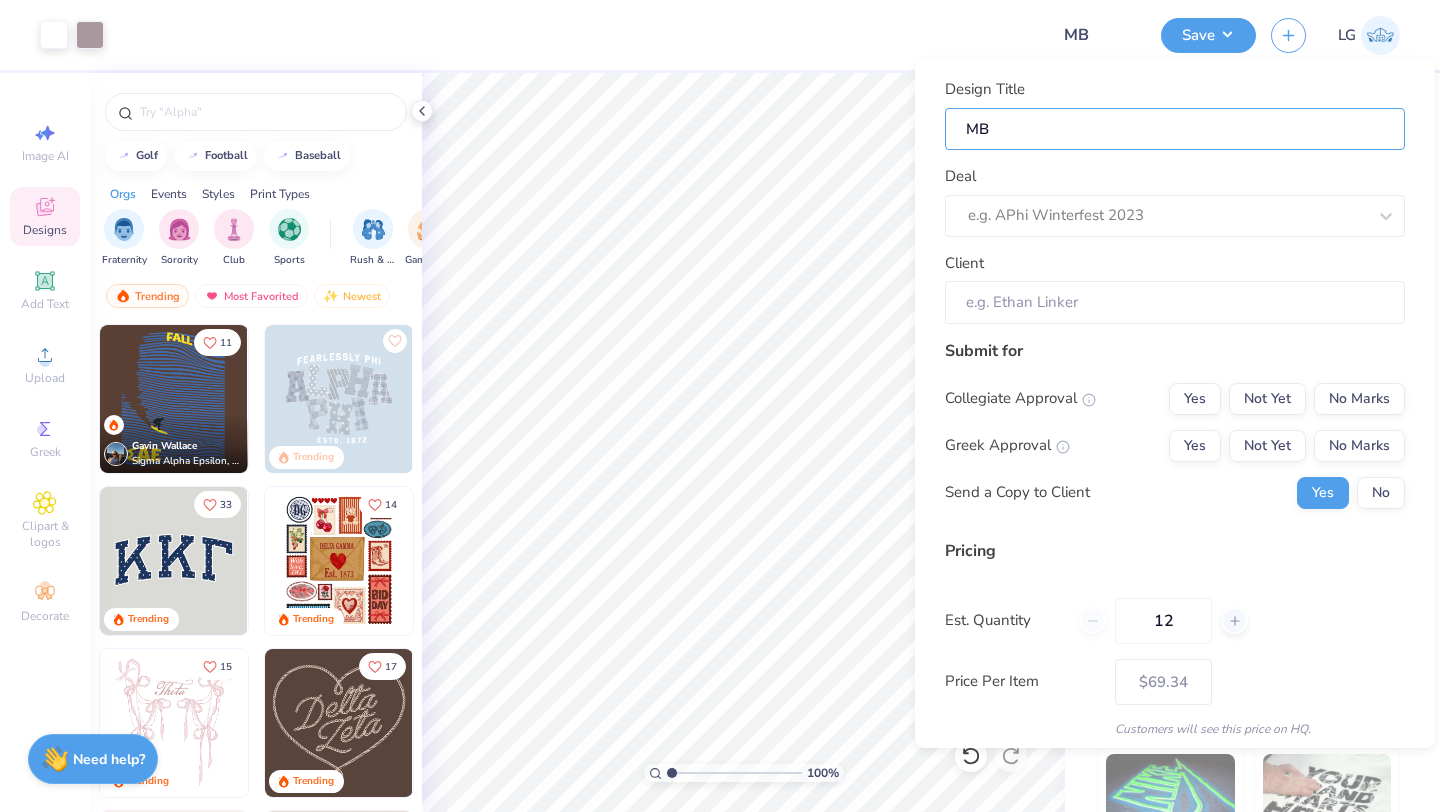 type on "MBA" 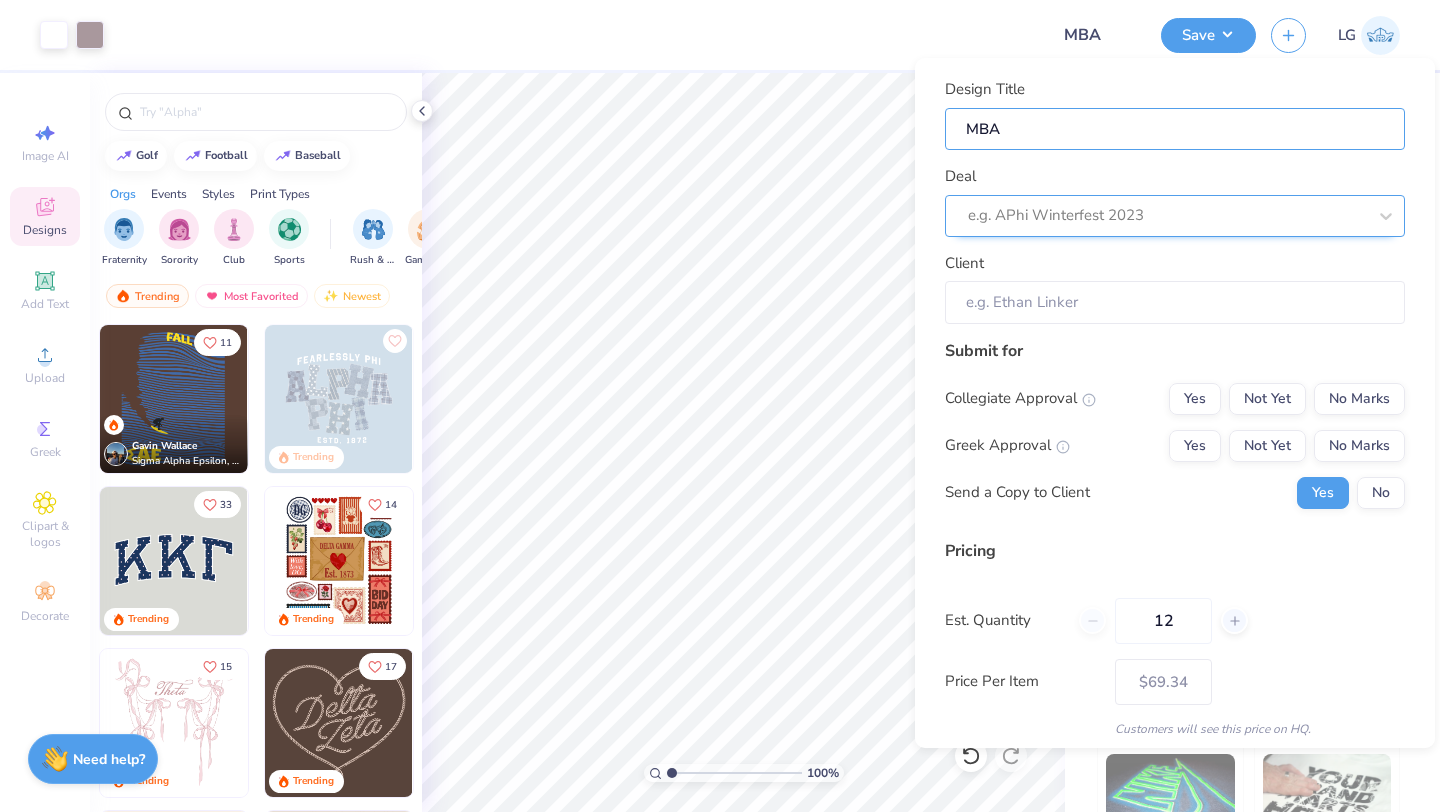 type on "MBA" 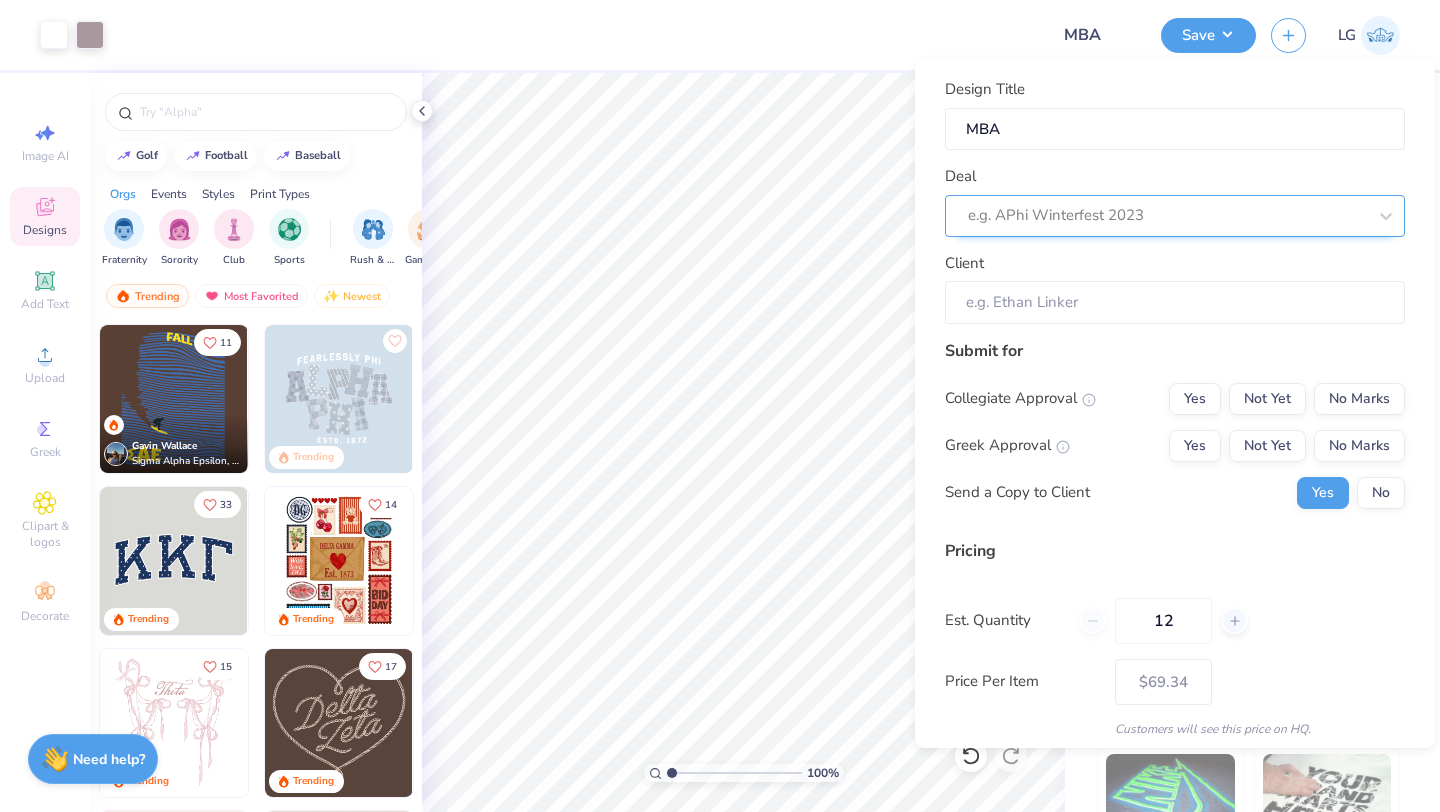 click on "e.g. APhi Winterfest 2023" at bounding box center [1175, 216] 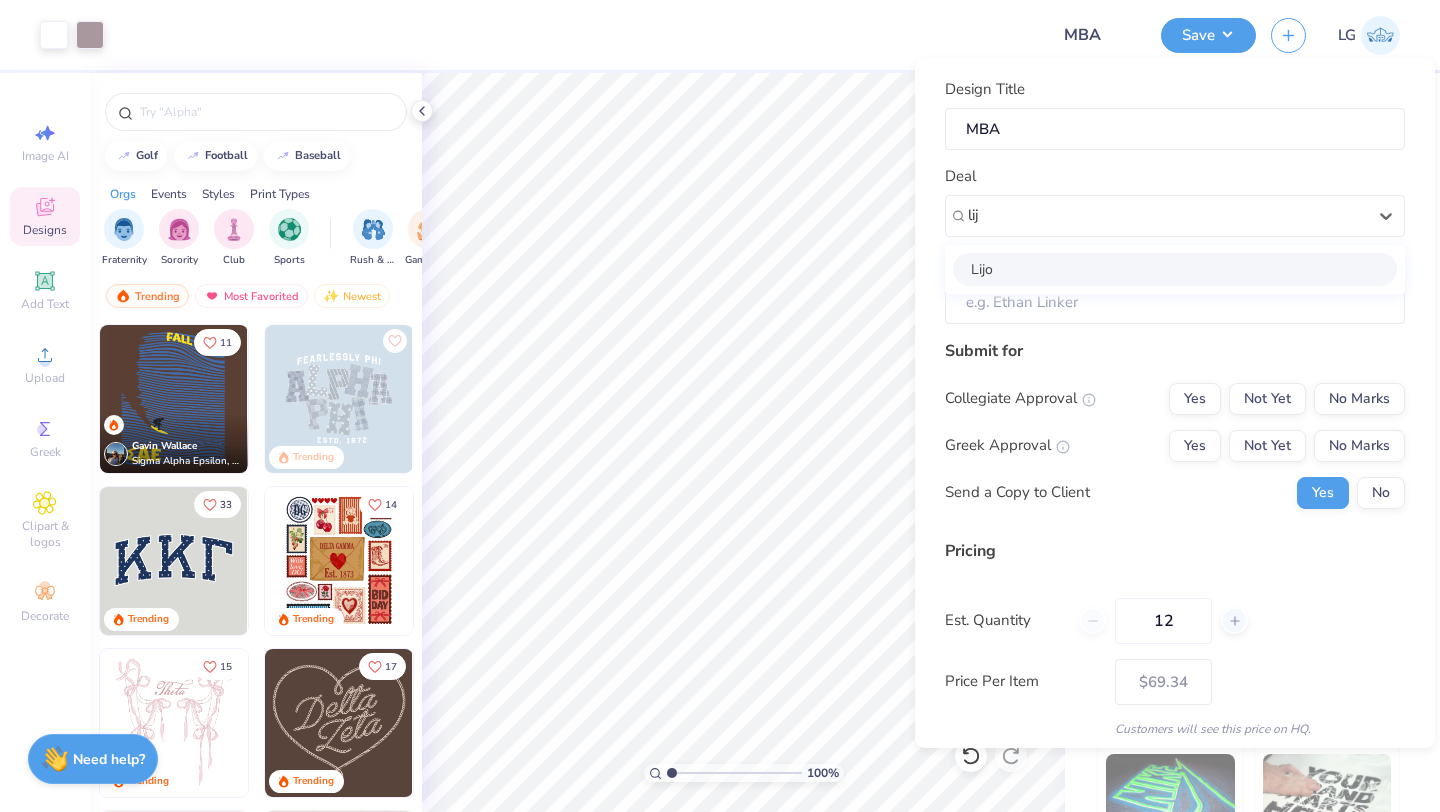 click on "Lijo" at bounding box center [1175, 269] 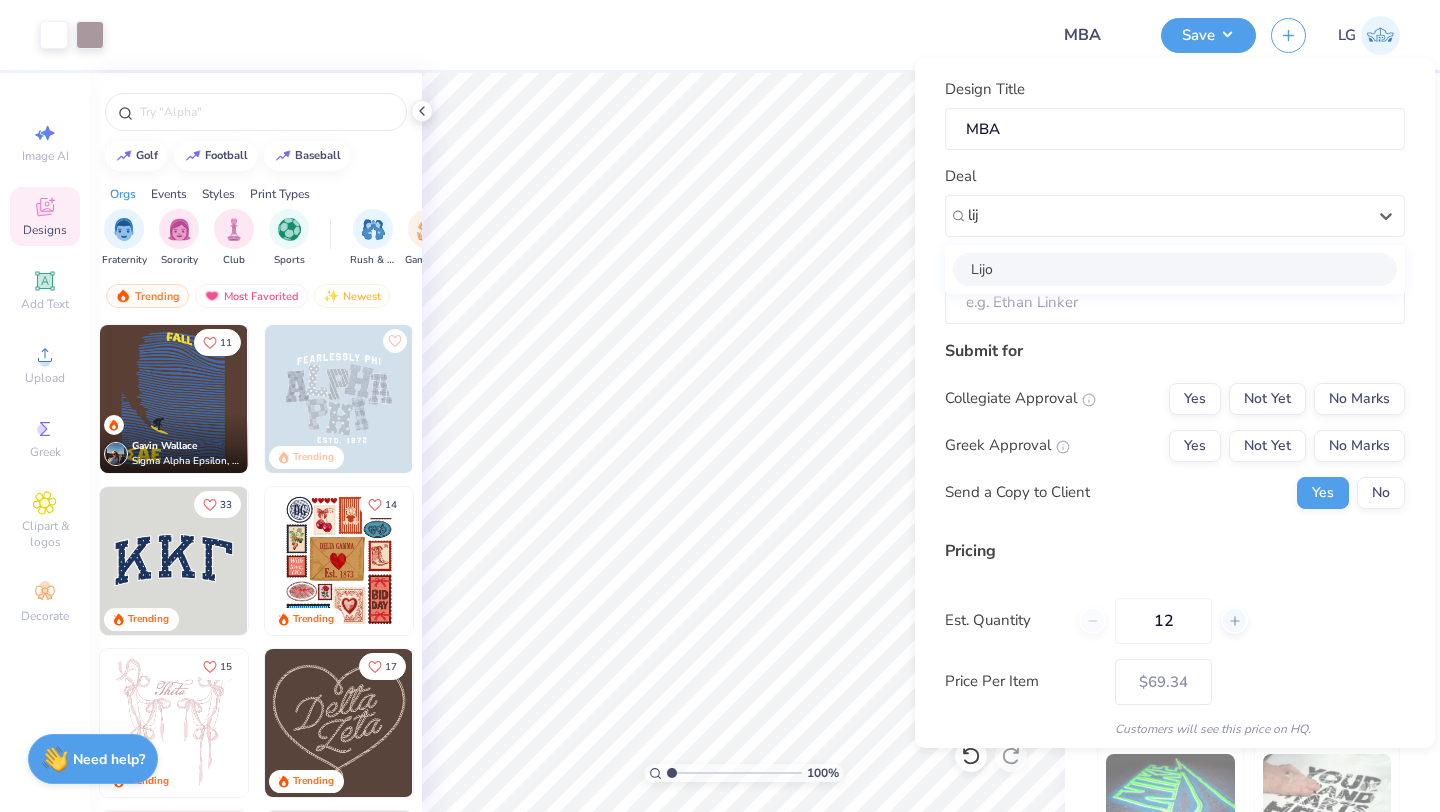 type on "lij" 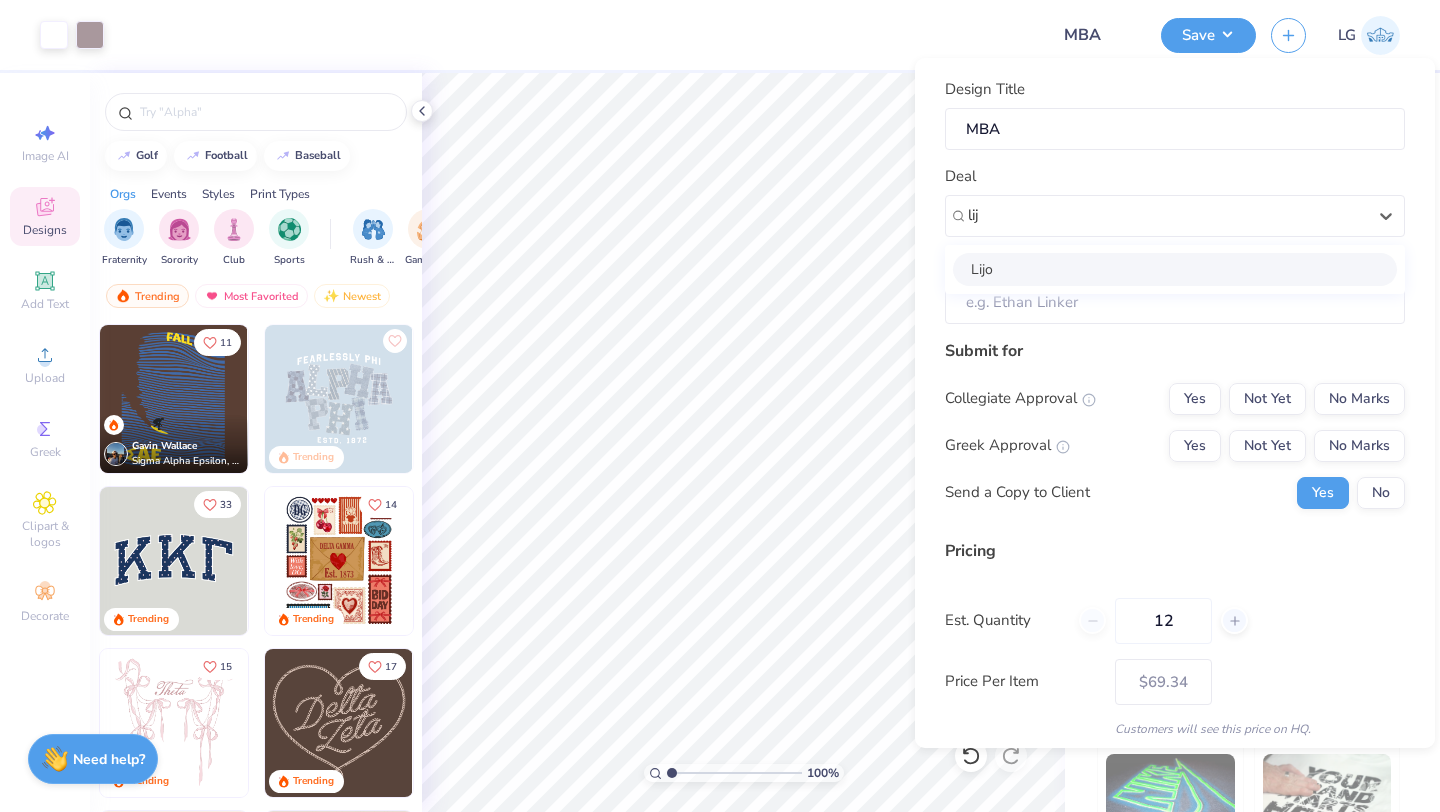 type 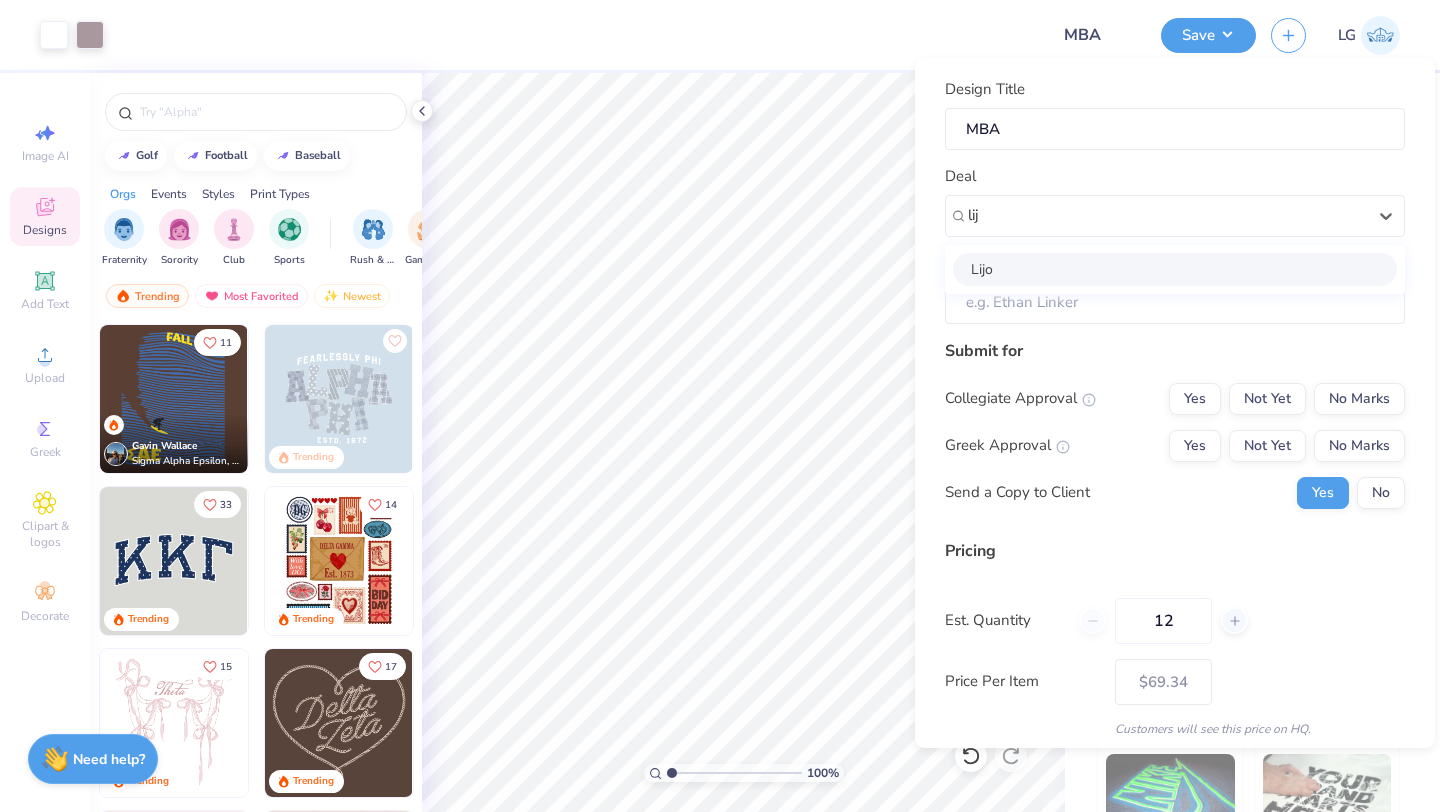 type on "[LAST] [LAST]" 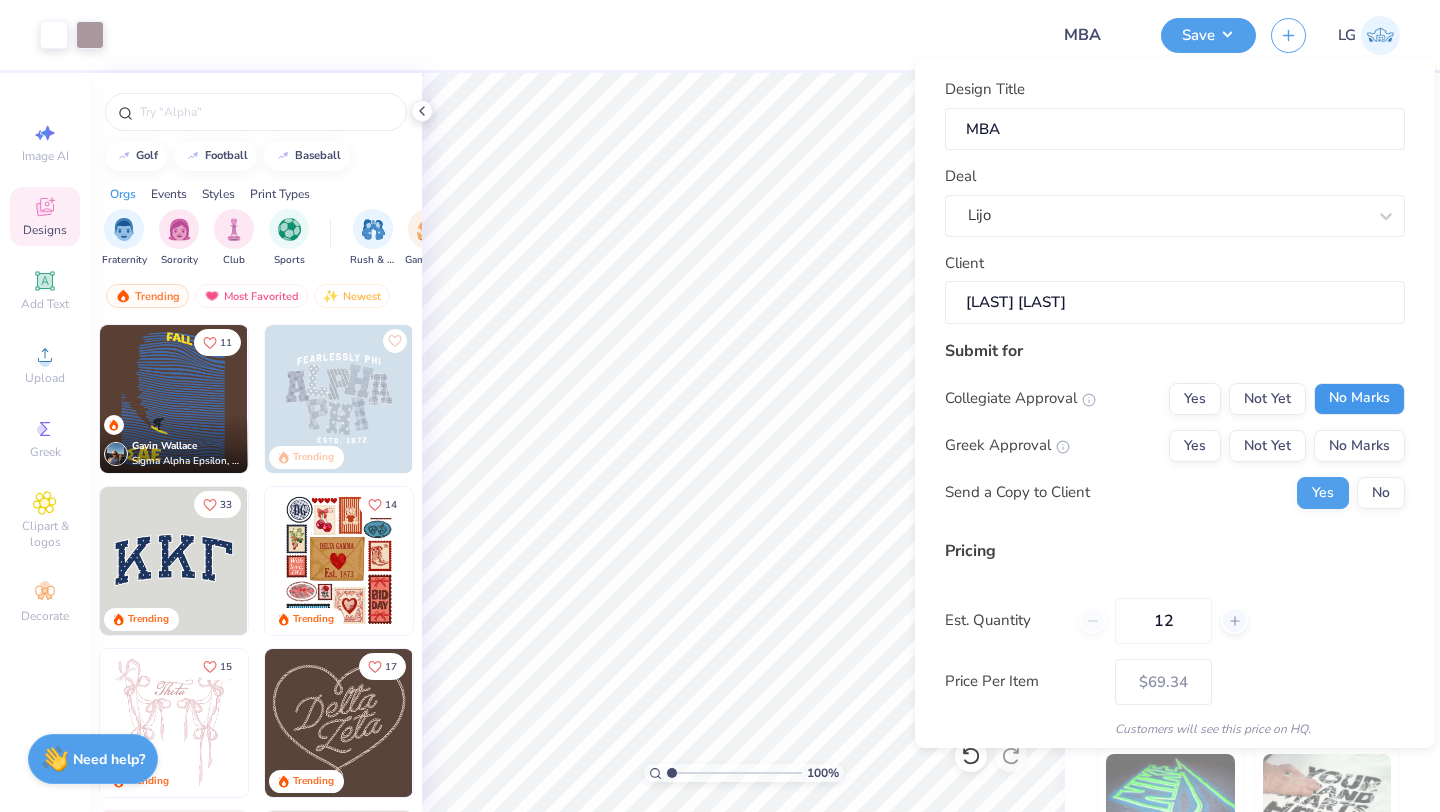 click on "No Marks" at bounding box center [1359, 399] 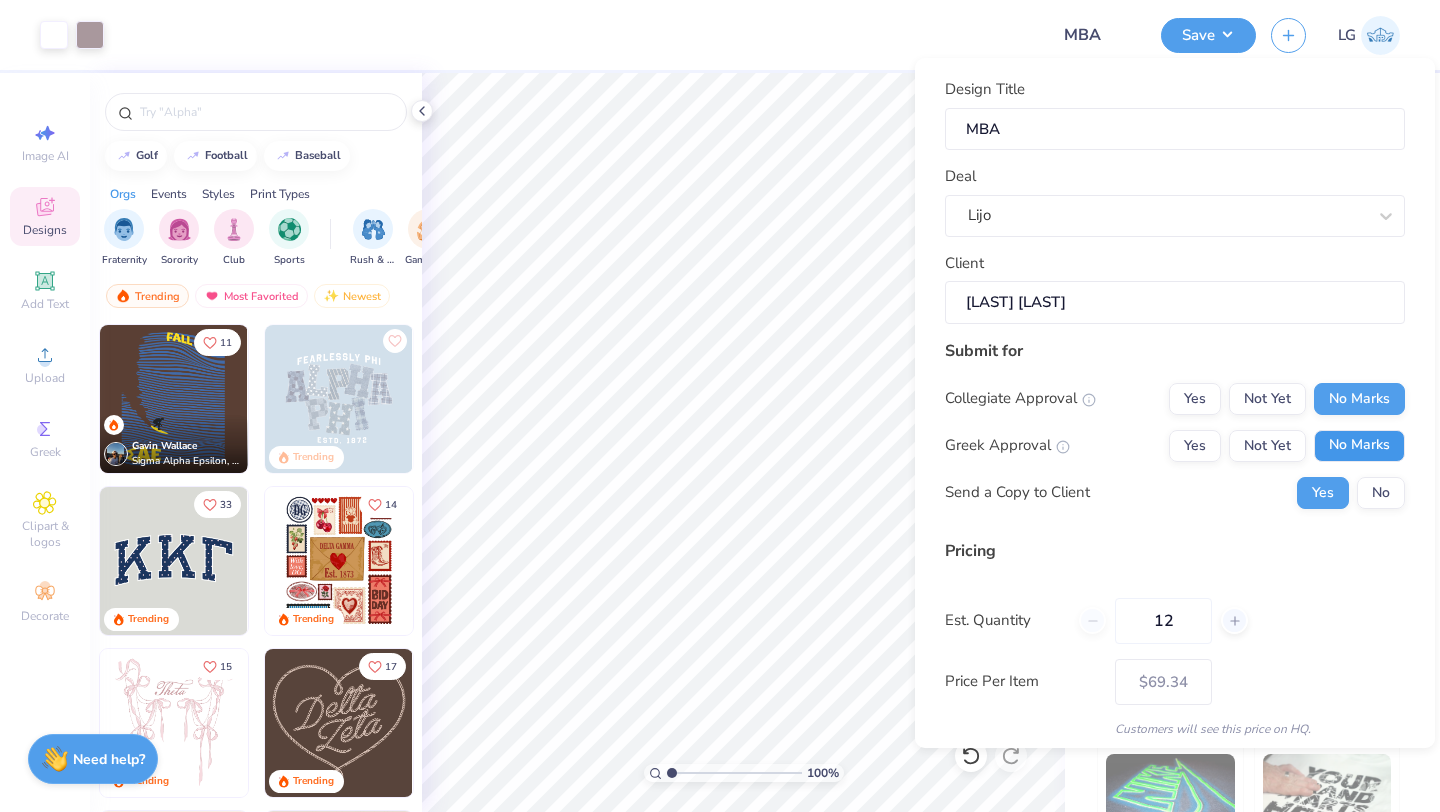 click on "No Marks" at bounding box center (1359, 446) 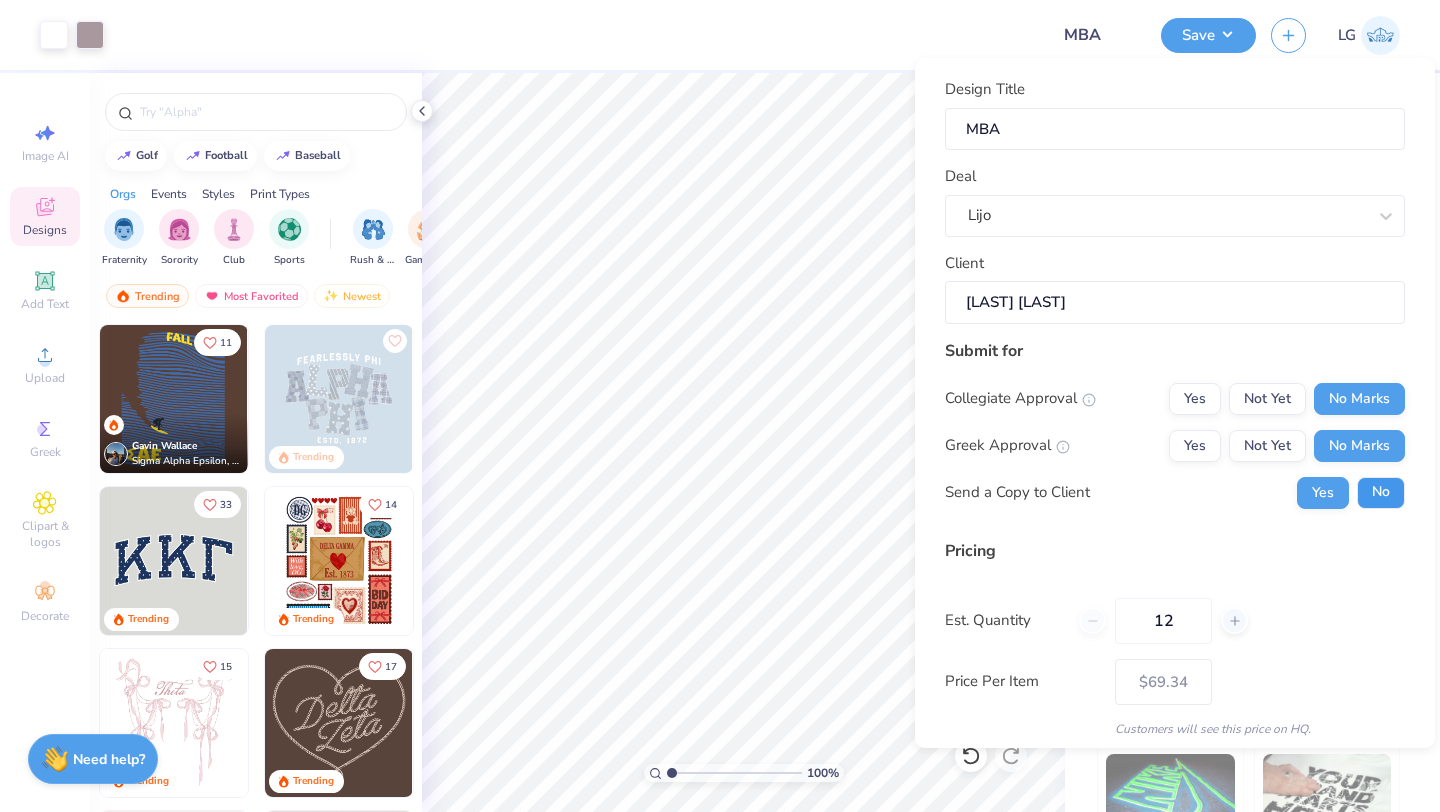 click on "No" at bounding box center [1381, 493] 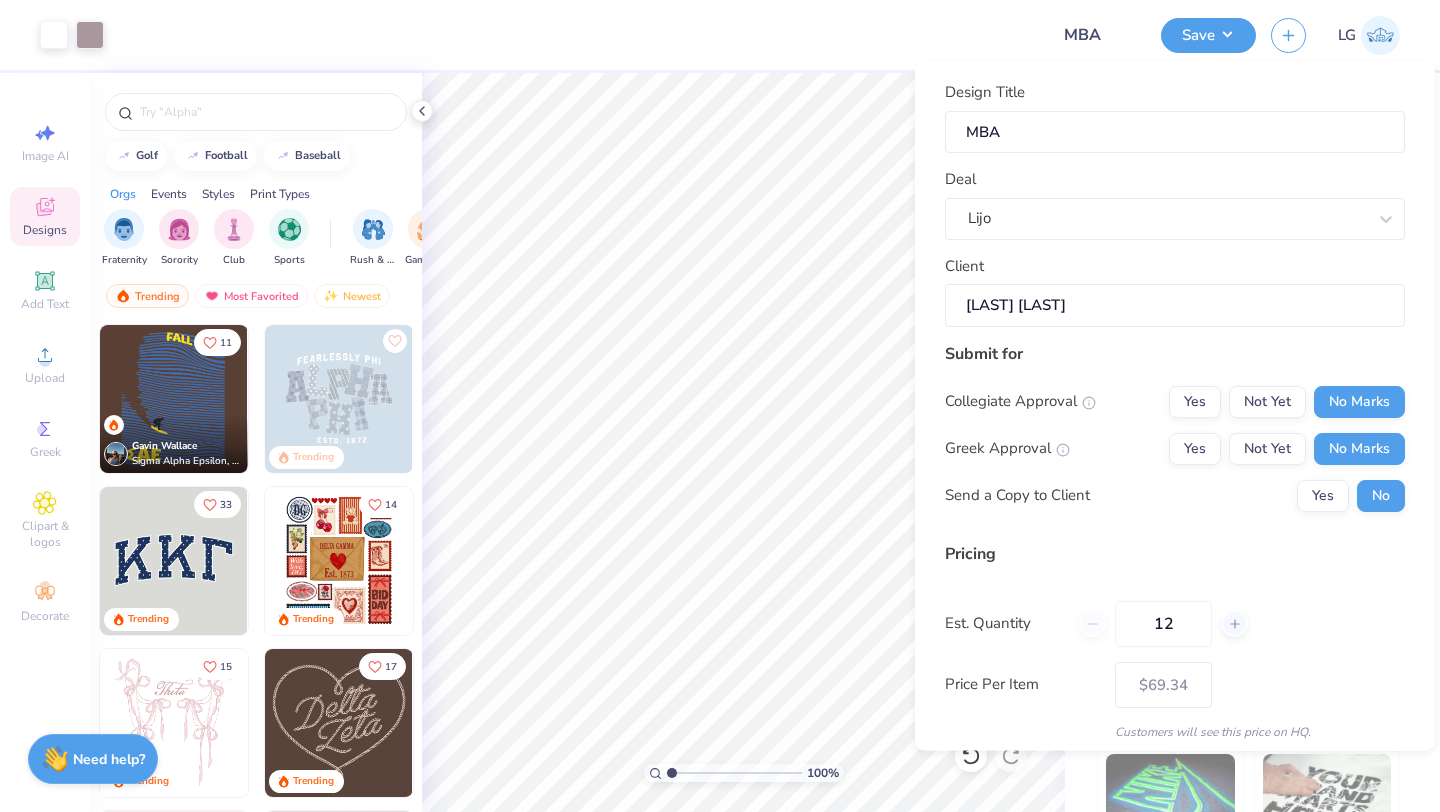 scroll, scrollTop: 115, scrollLeft: 0, axis: vertical 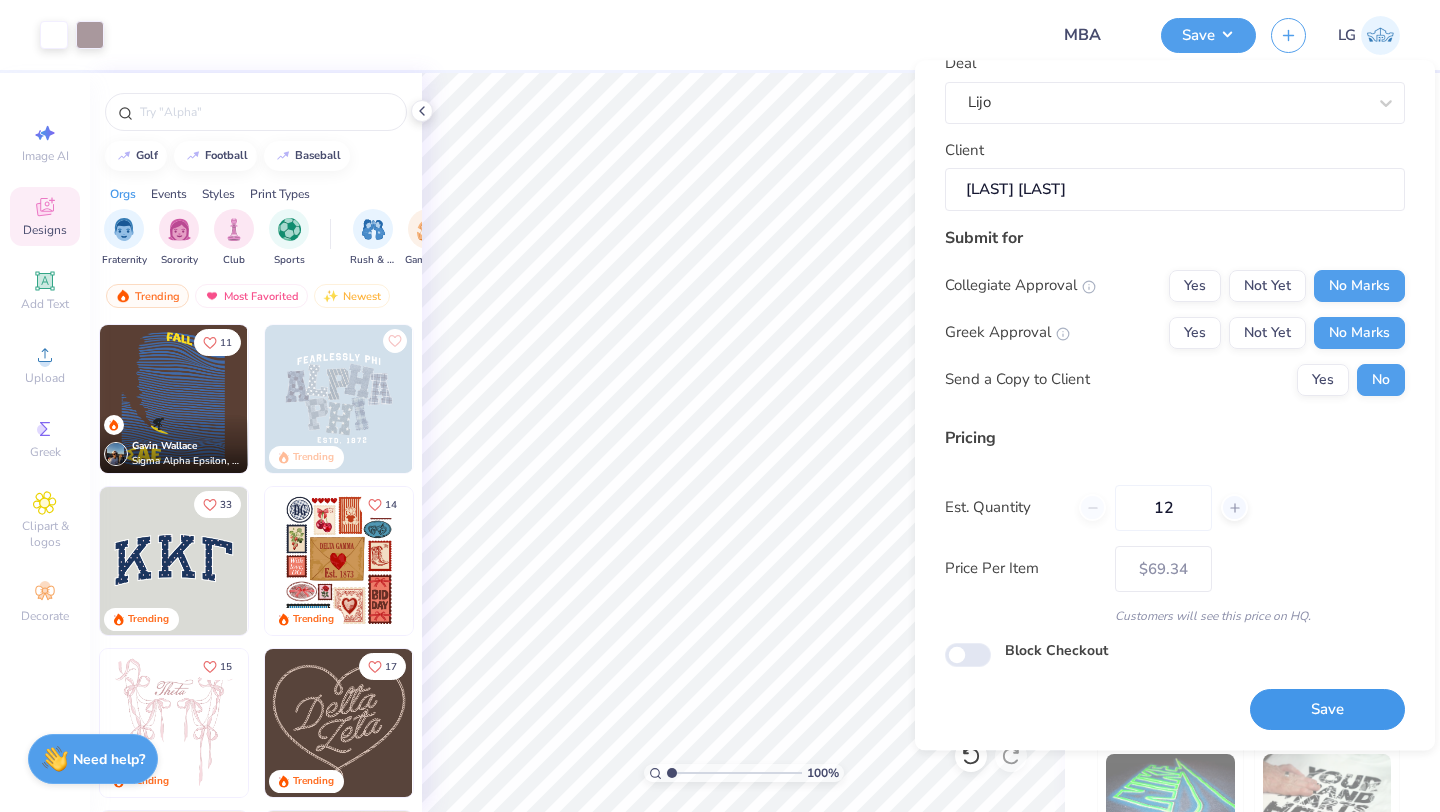 click on "Save" at bounding box center [1327, 710] 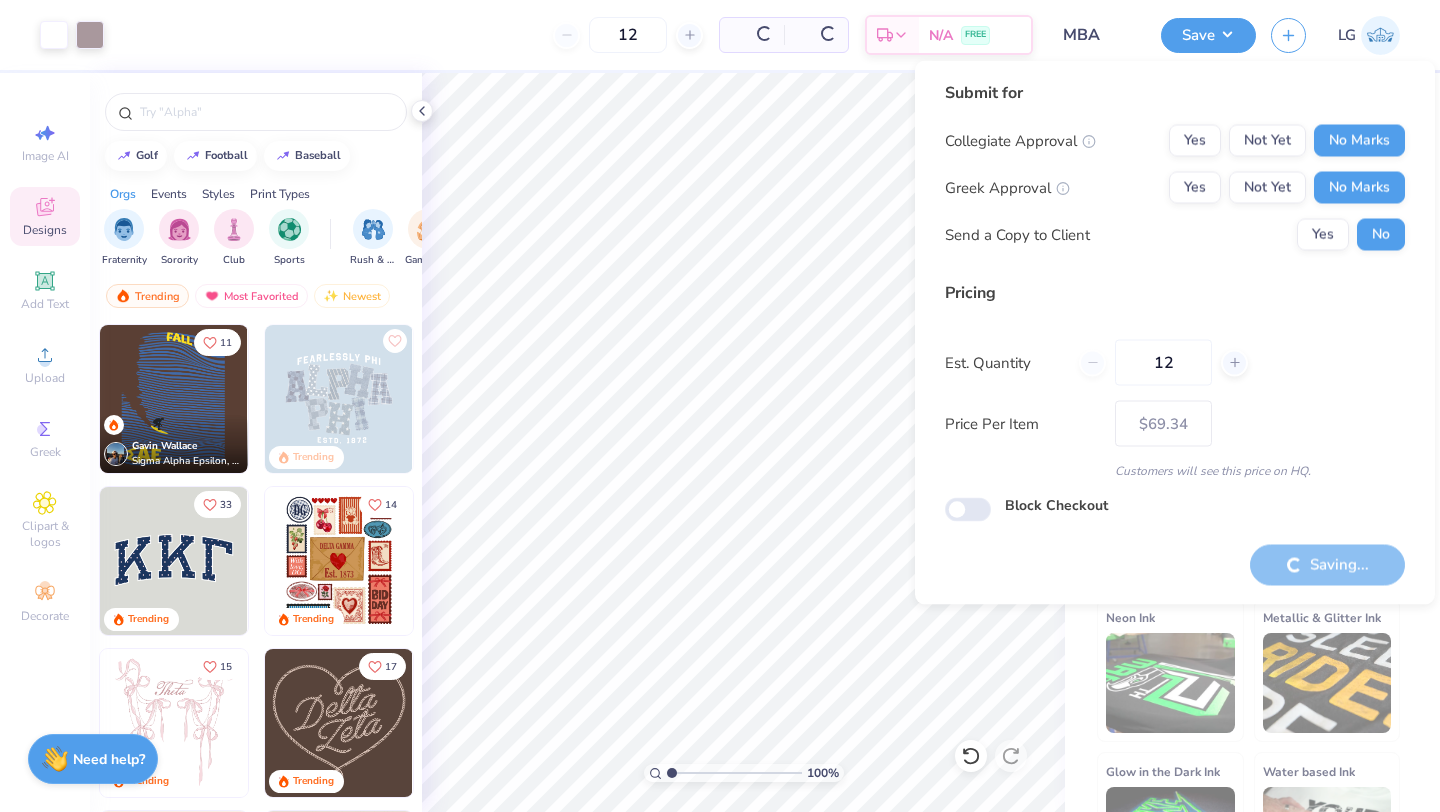 type on "– –" 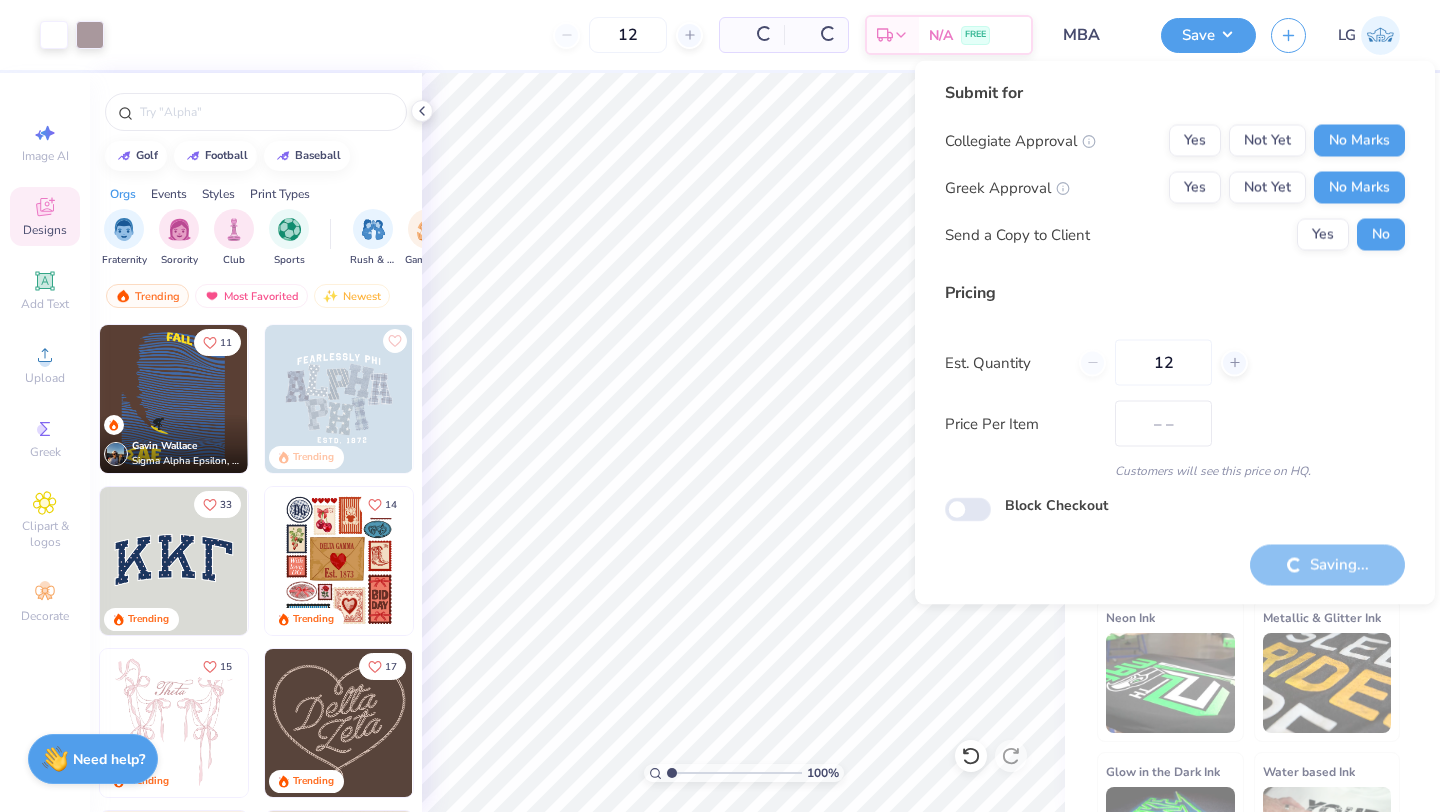 scroll, scrollTop: 0, scrollLeft: 0, axis: both 